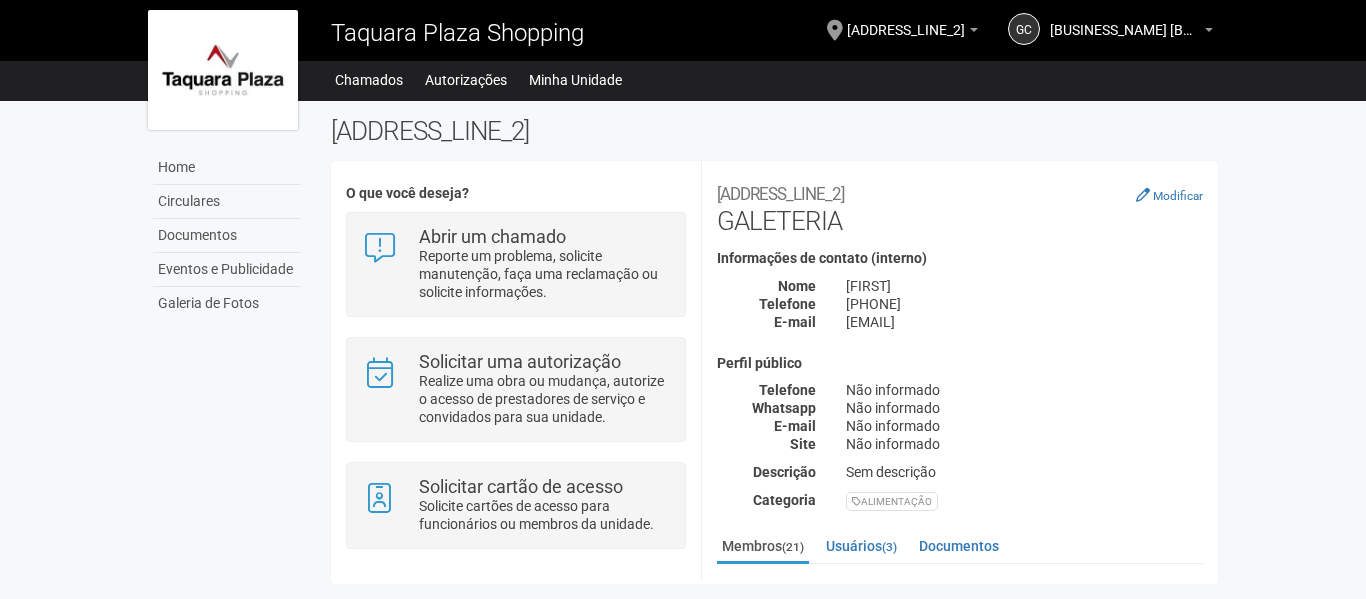 scroll, scrollTop: 0, scrollLeft: 0, axis: both 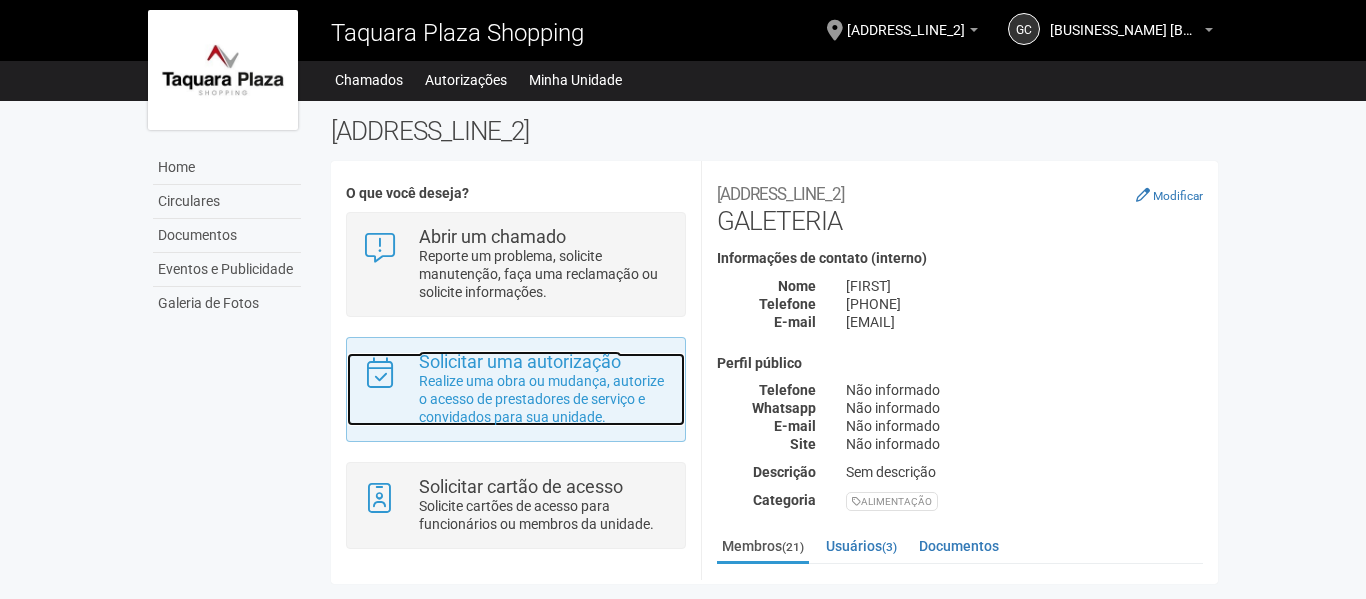 click on "Solicitar uma autorização" at bounding box center [520, 361] 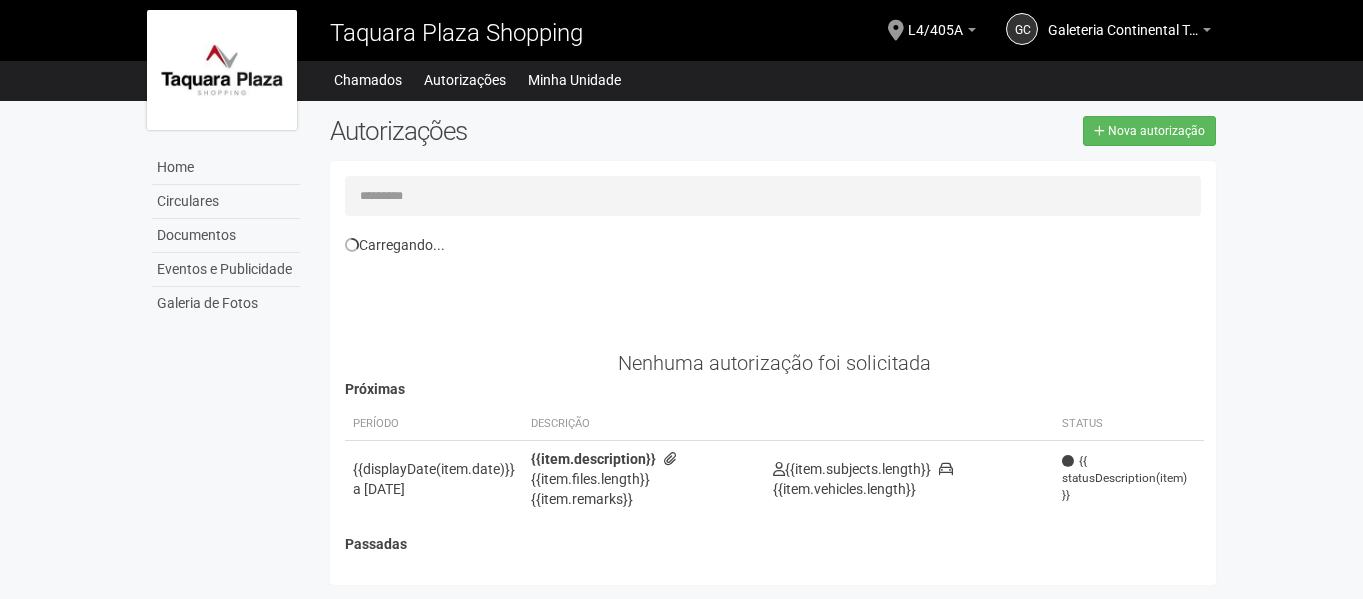 scroll, scrollTop: 0, scrollLeft: 0, axis: both 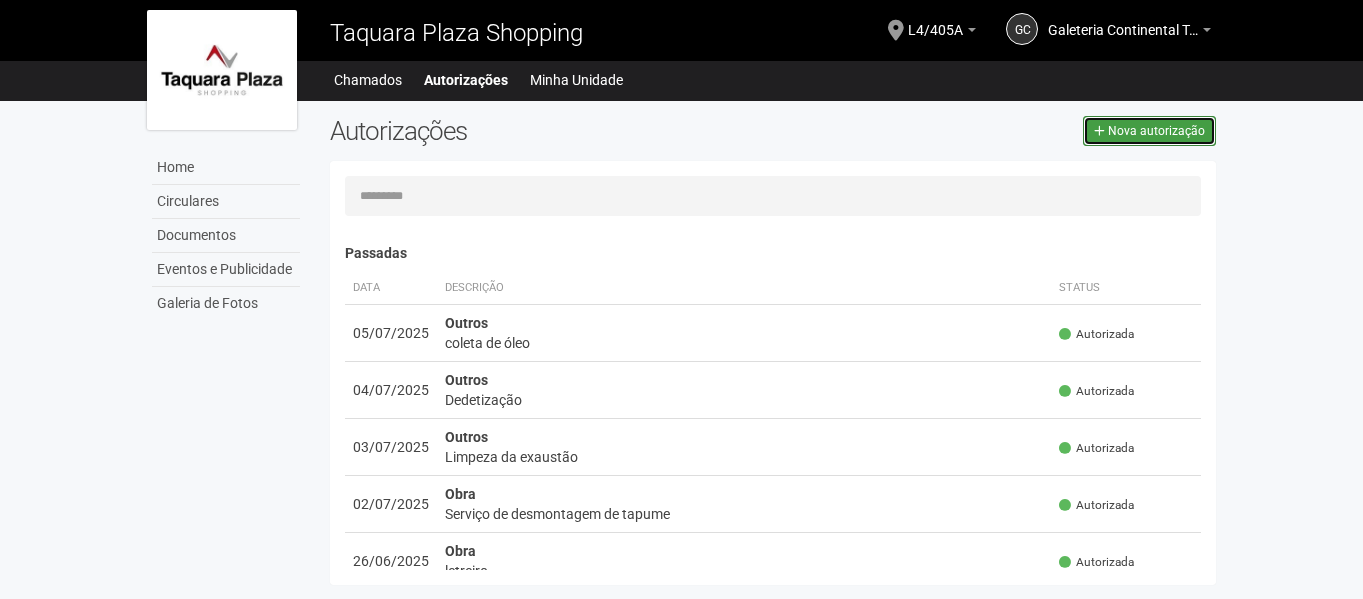 click on "Nova autorização" at bounding box center (1156, 131) 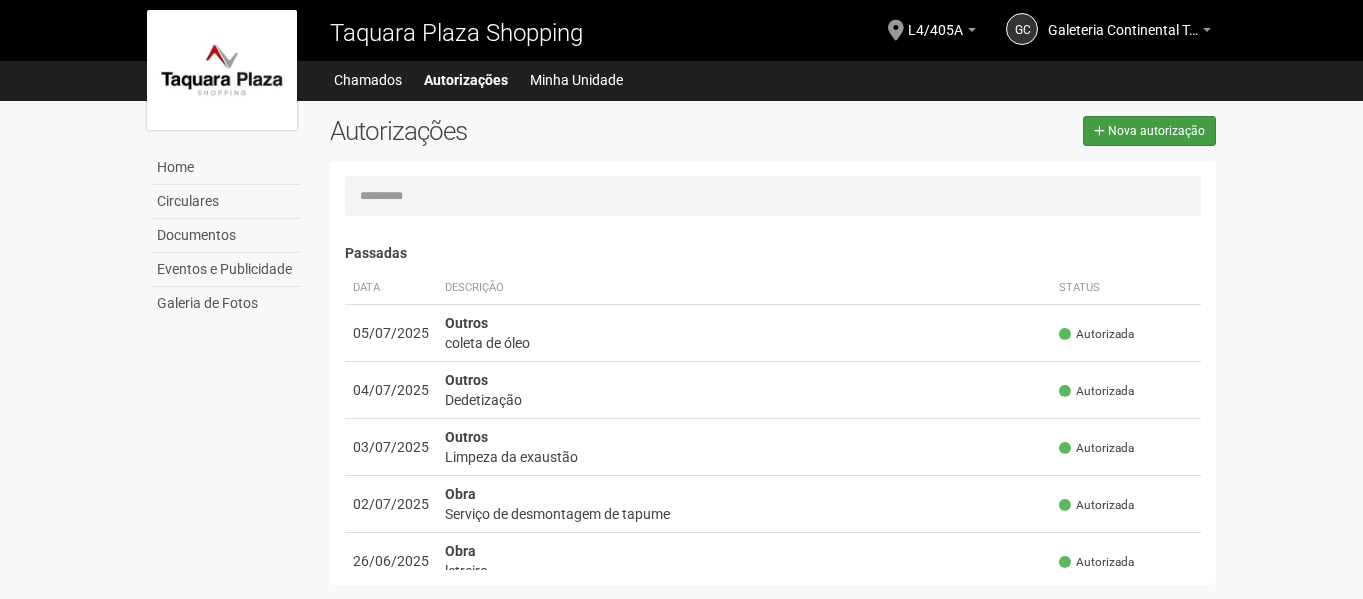 select on "**" 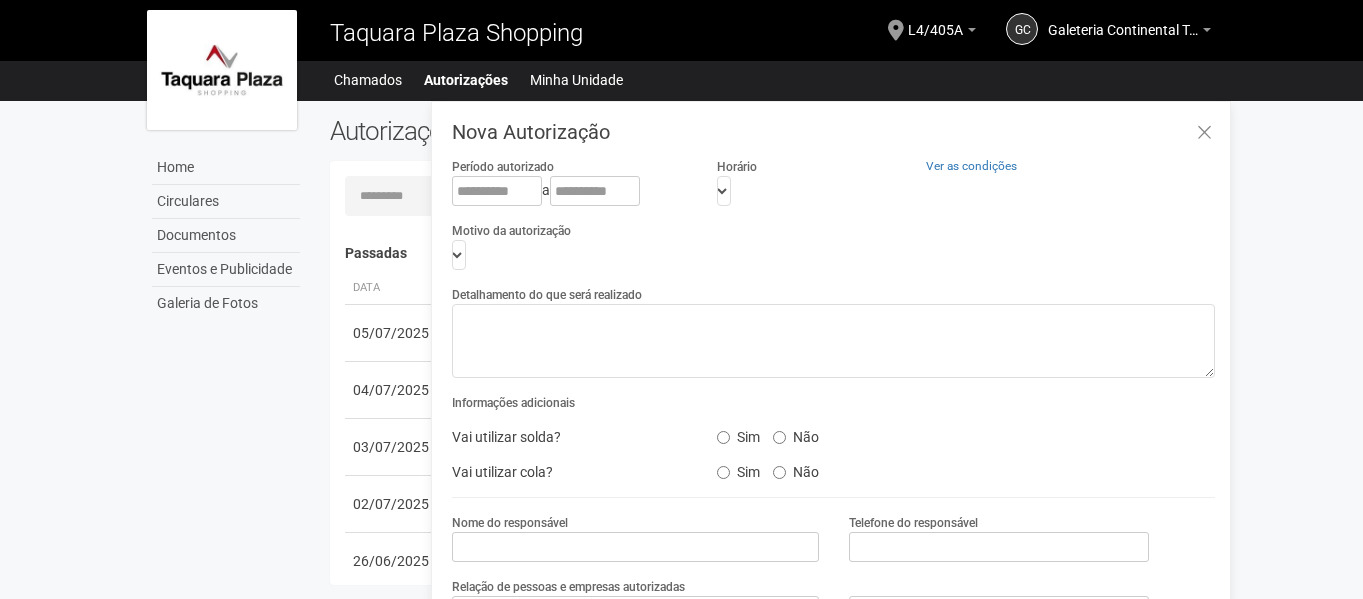 scroll, scrollTop: 31, scrollLeft: 0, axis: vertical 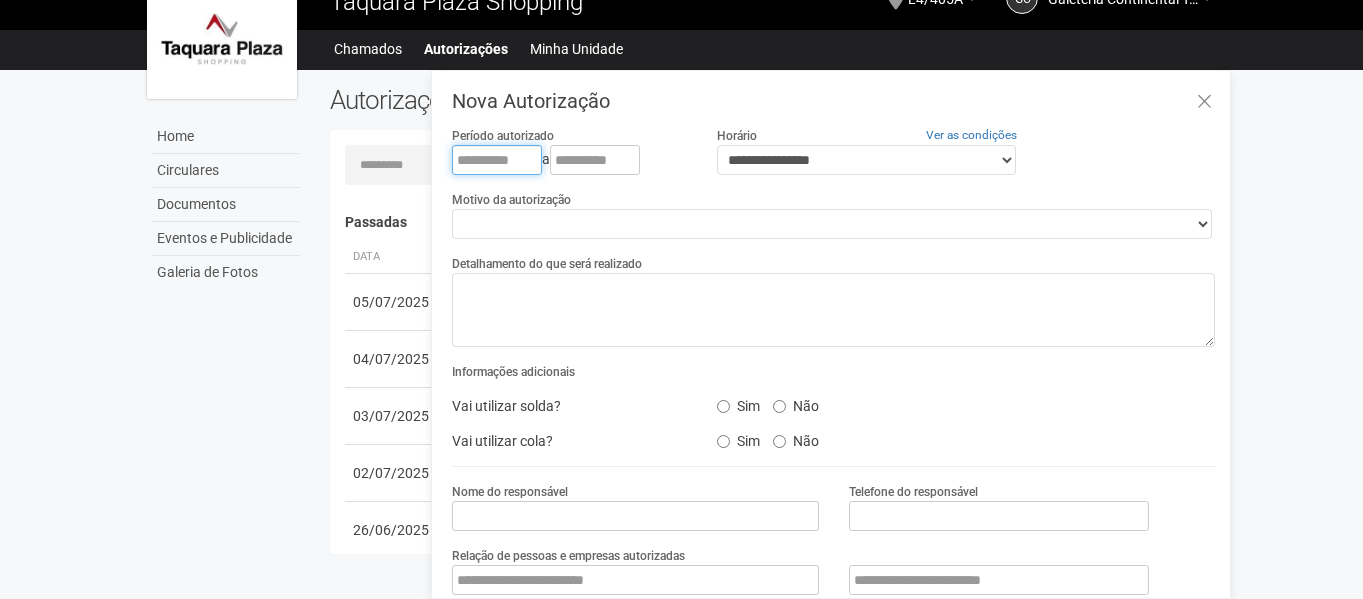 click at bounding box center (497, 160) 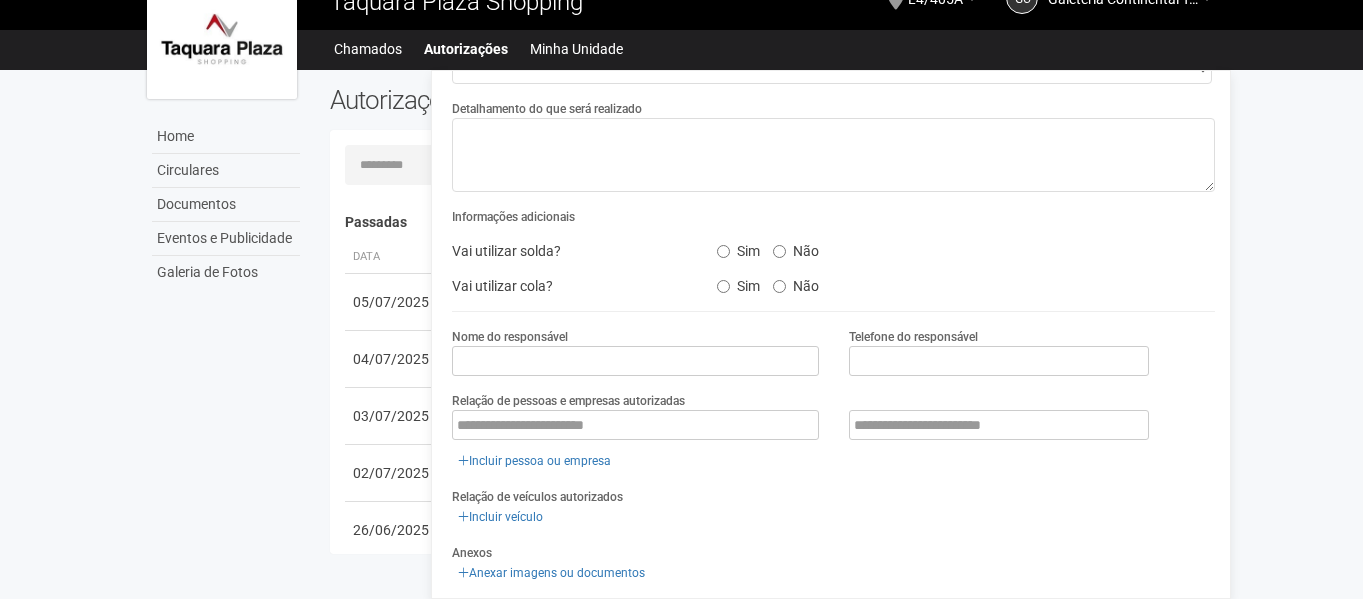 scroll, scrollTop: 200, scrollLeft: 0, axis: vertical 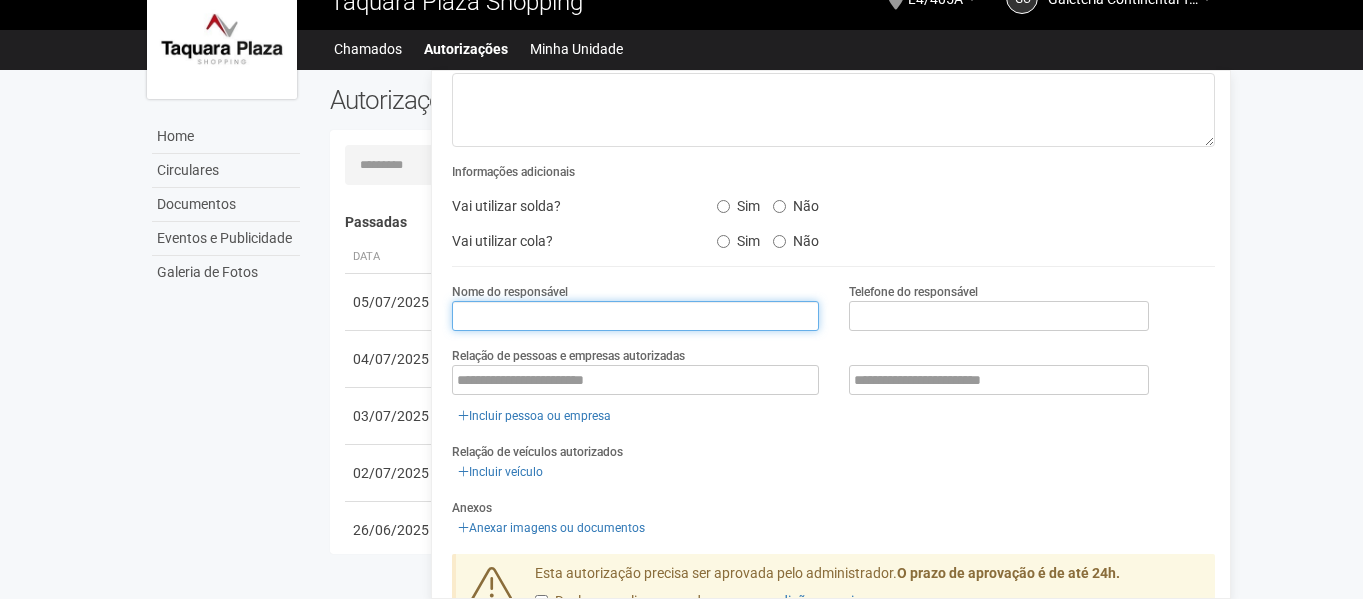 click at bounding box center (635, 316) 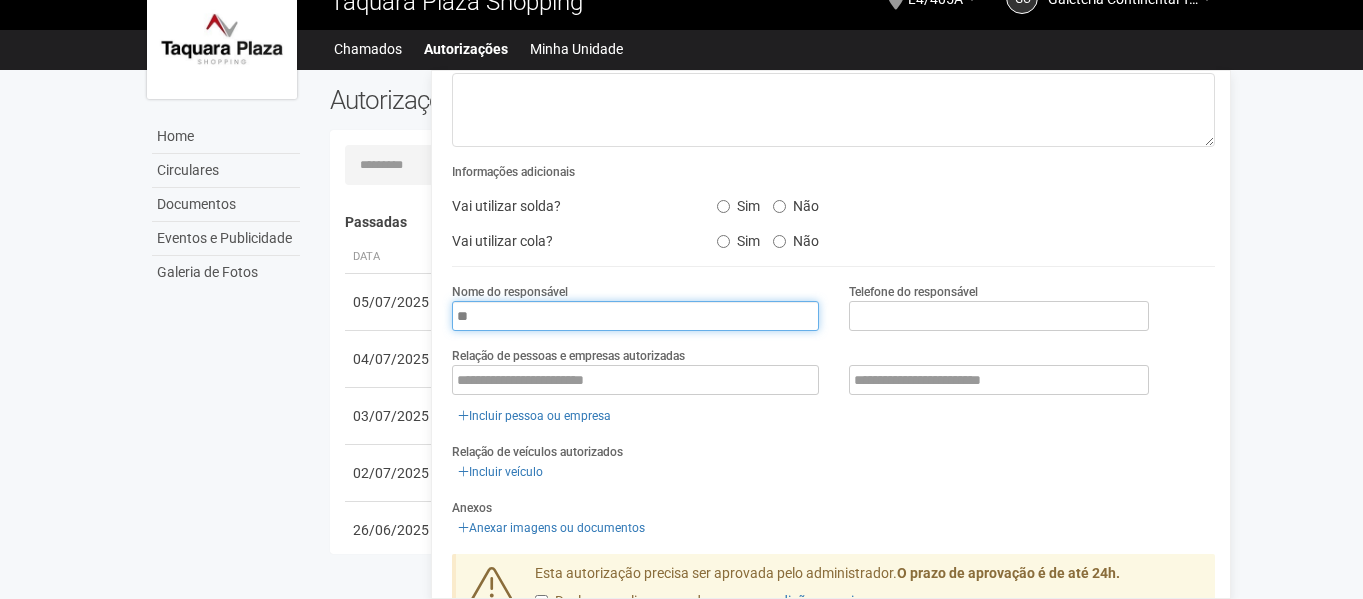 type on "*" 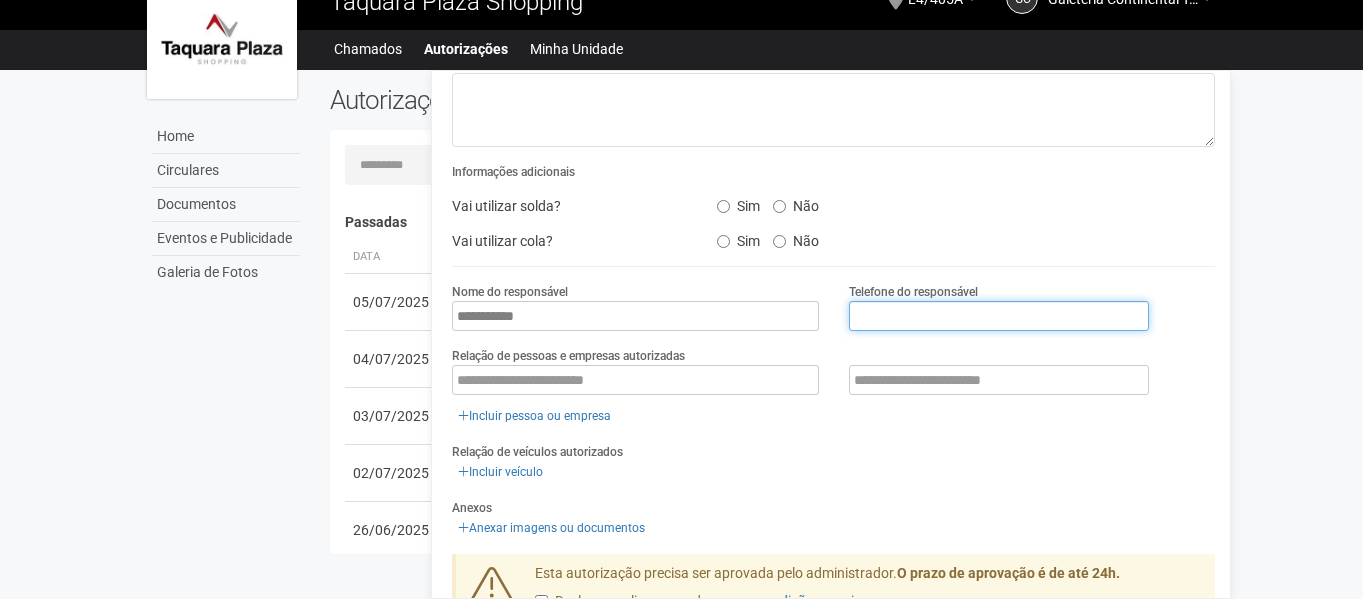 click at bounding box center [999, 316] 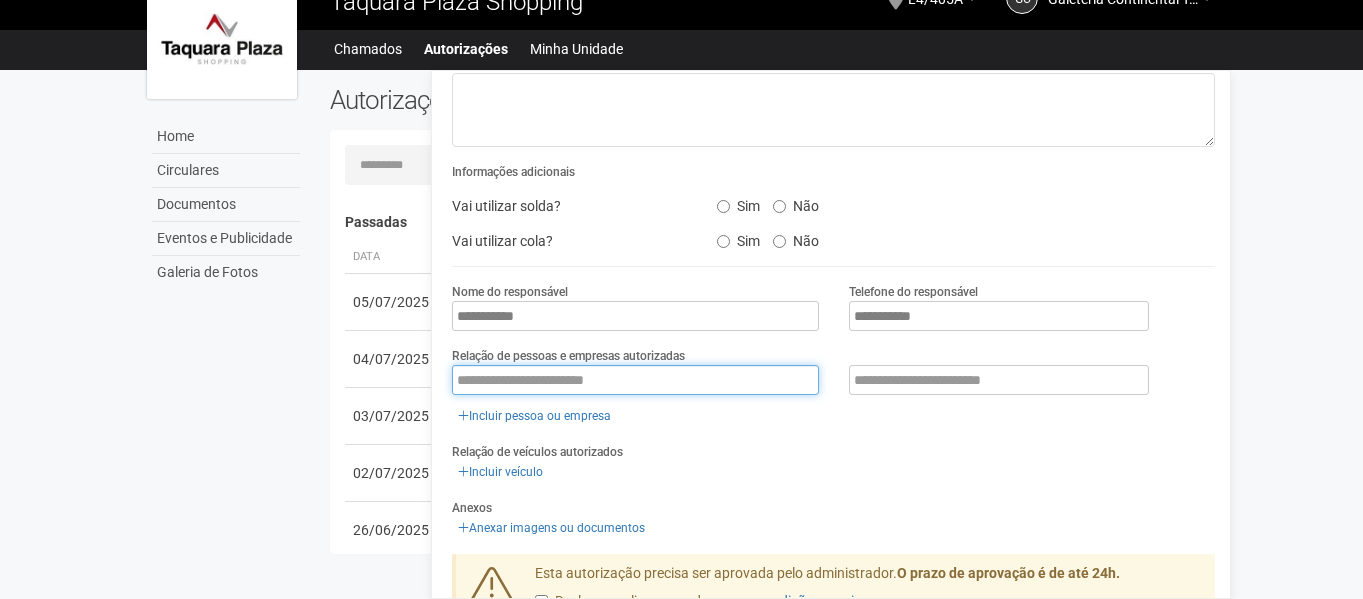 click at bounding box center [635, 380] 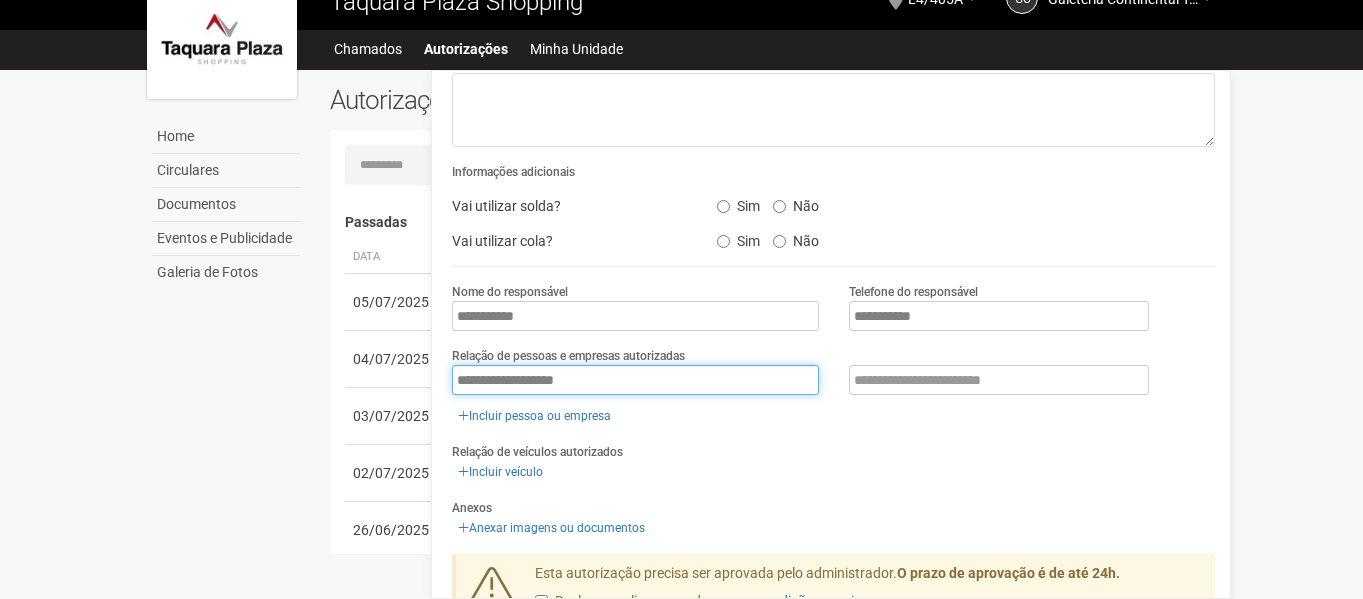 type on "**********" 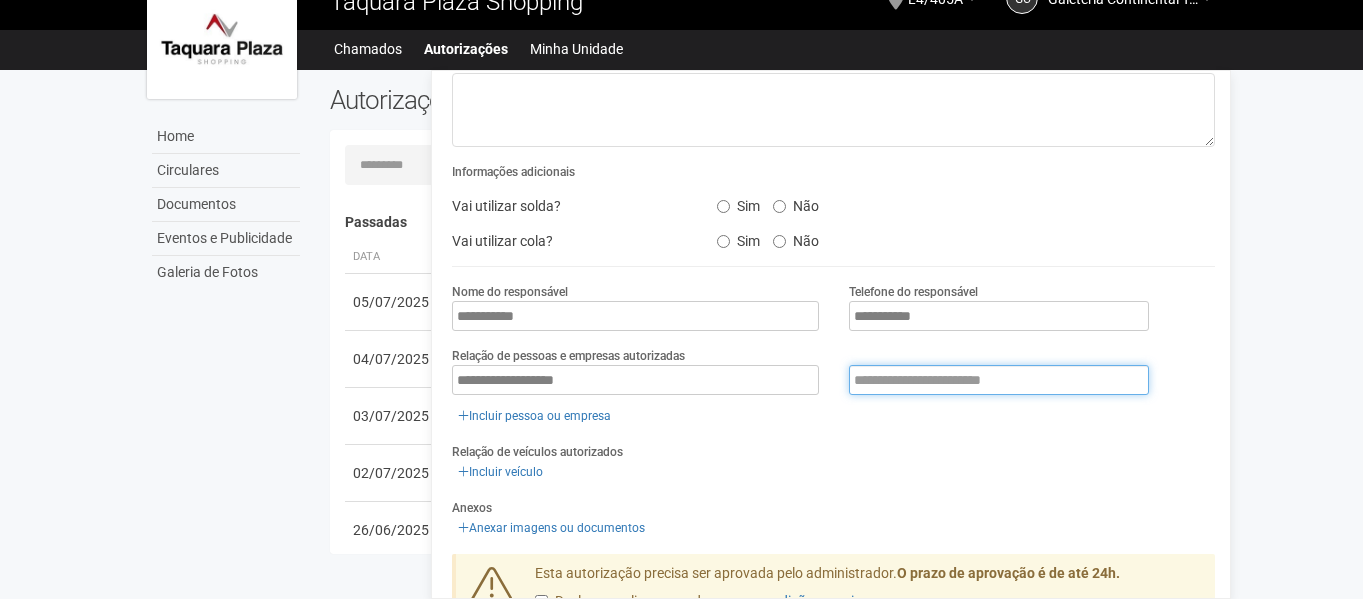 click at bounding box center [999, 380] 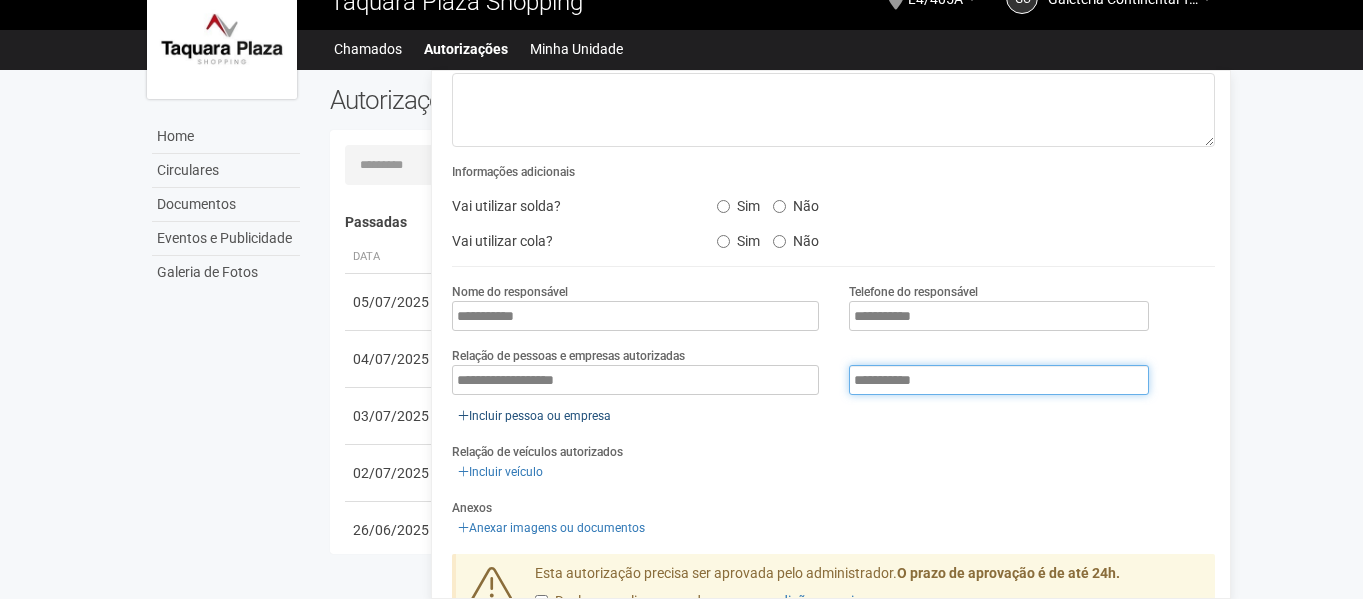 type on "**********" 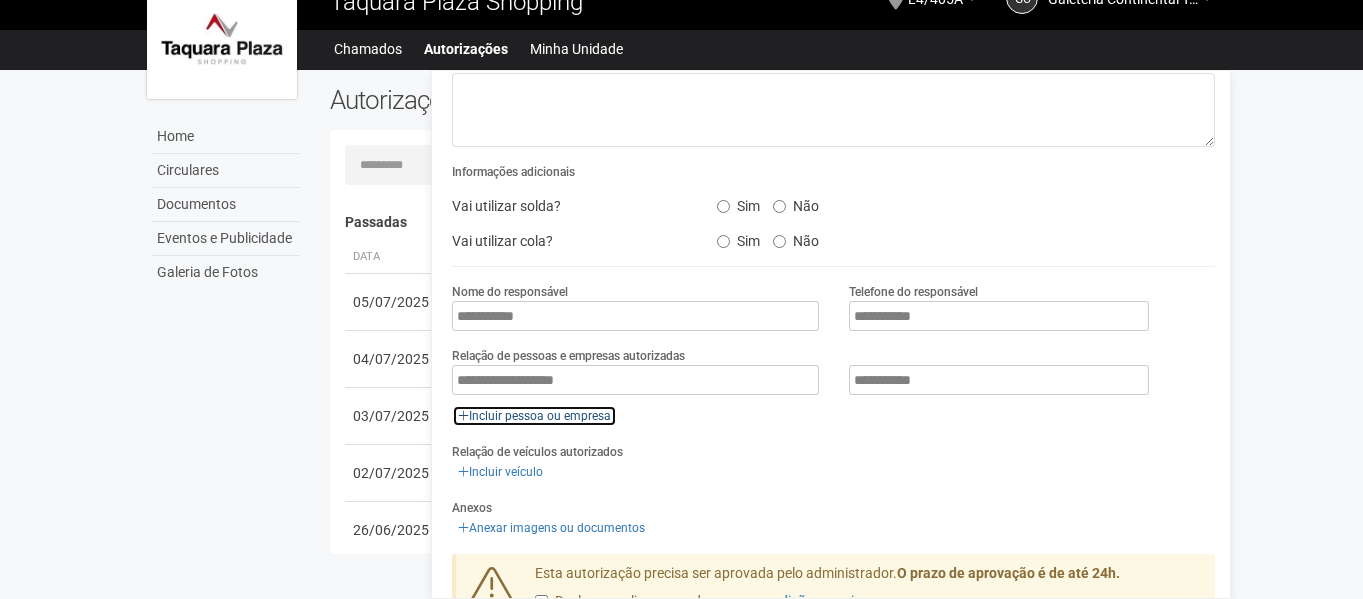 click on "Incluir pessoa ou empresa" at bounding box center [534, 416] 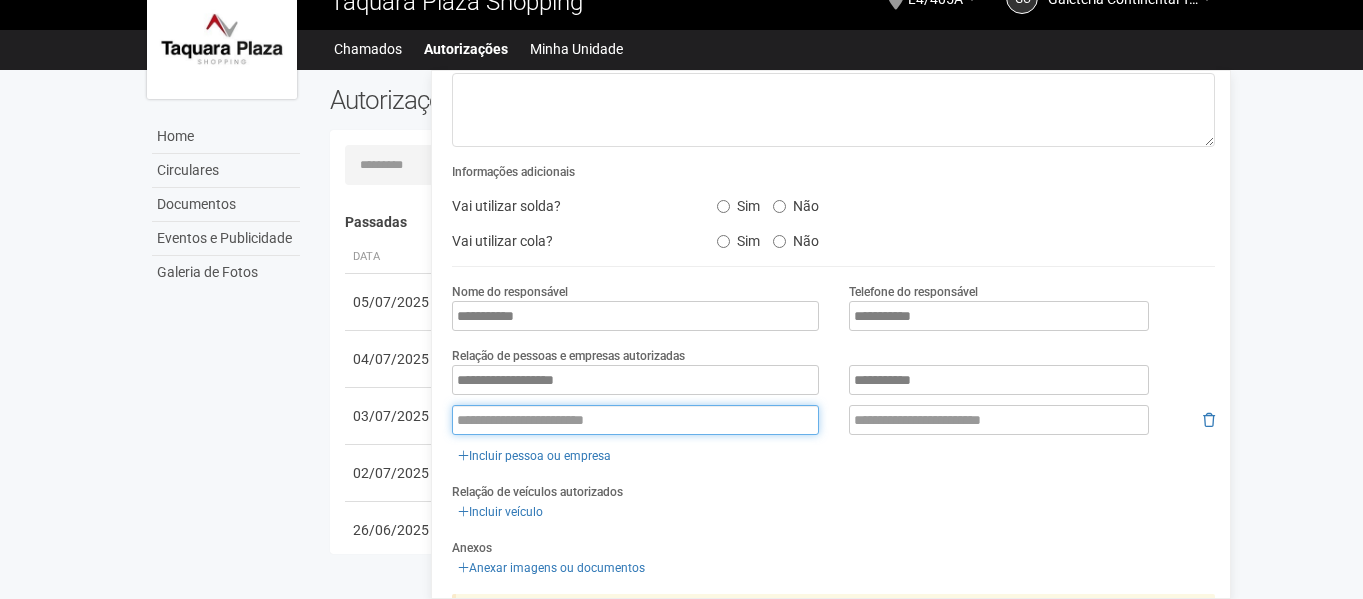 click at bounding box center [635, 420] 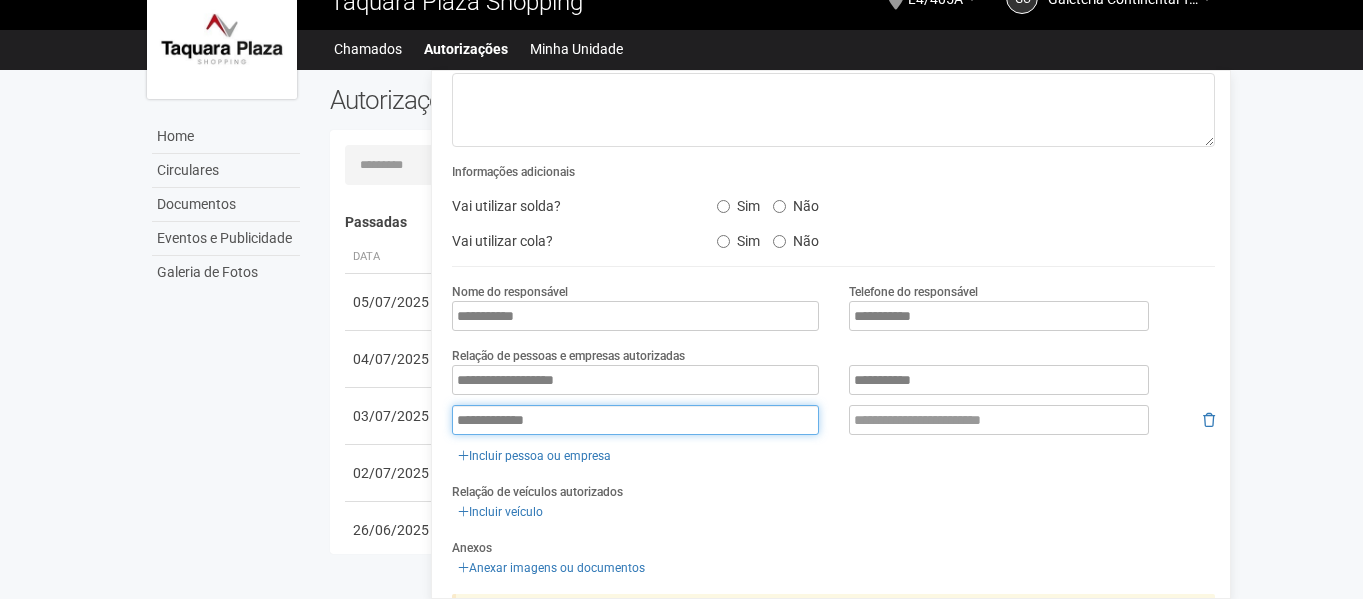 type on "**********" 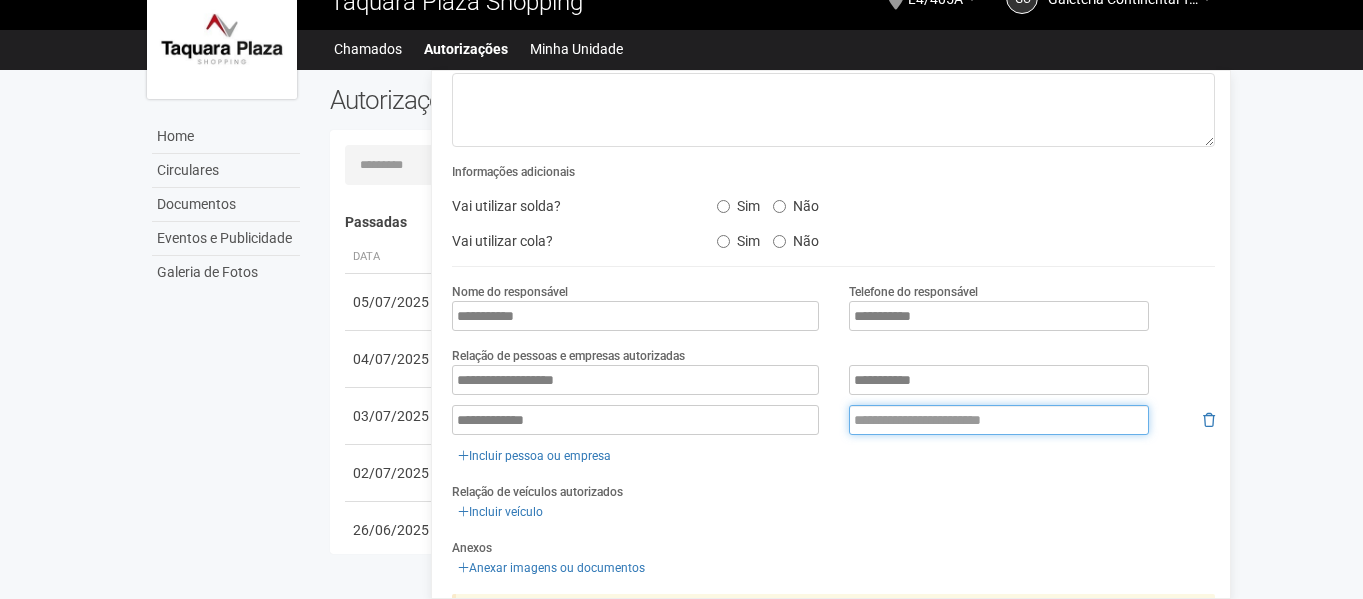 click at bounding box center [999, 420] 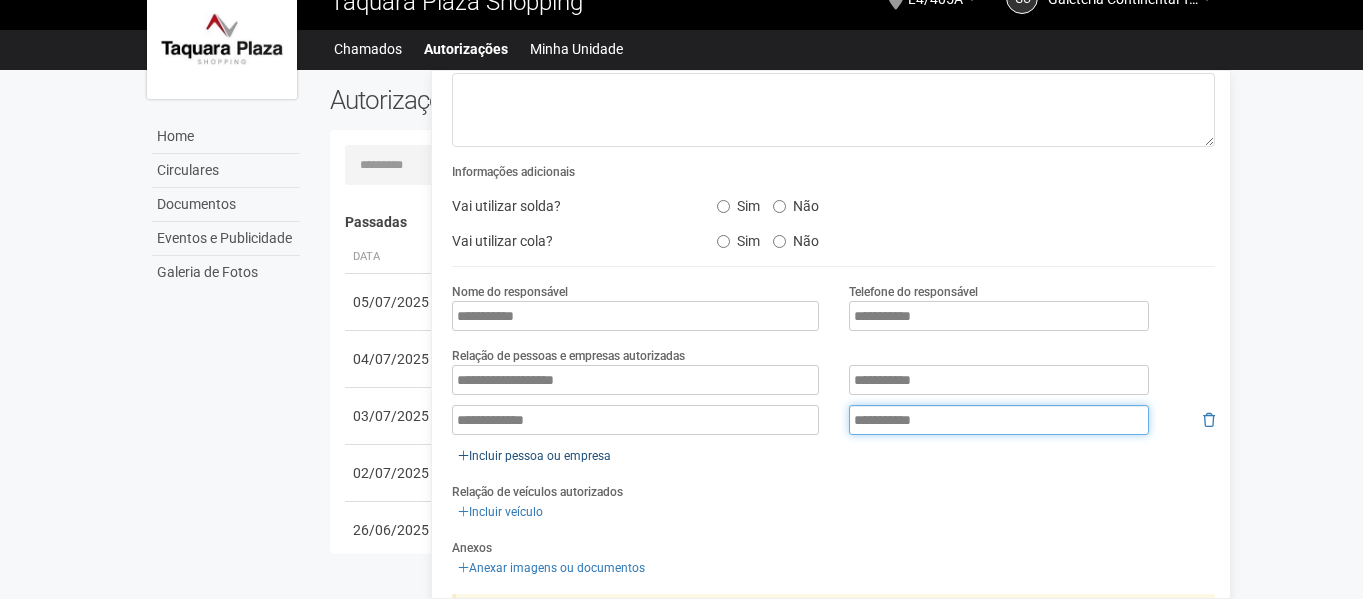 type on "**********" 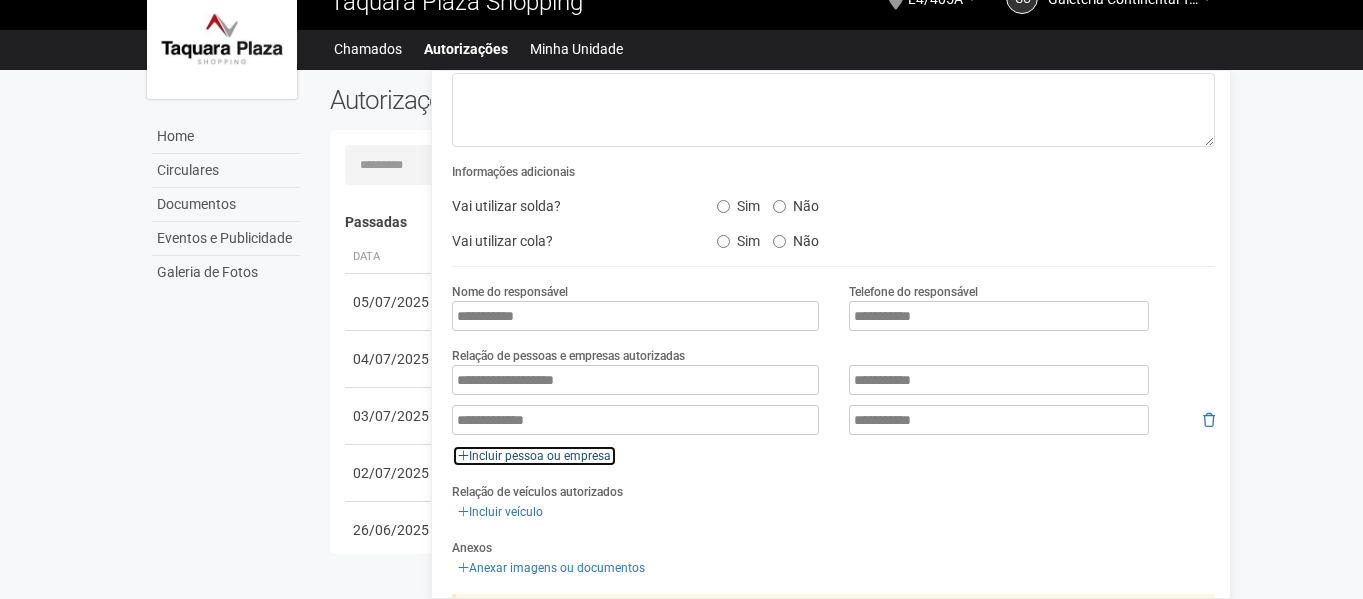 click on "Incluir pessoa ou empresa" at bounding box center (534, 456) 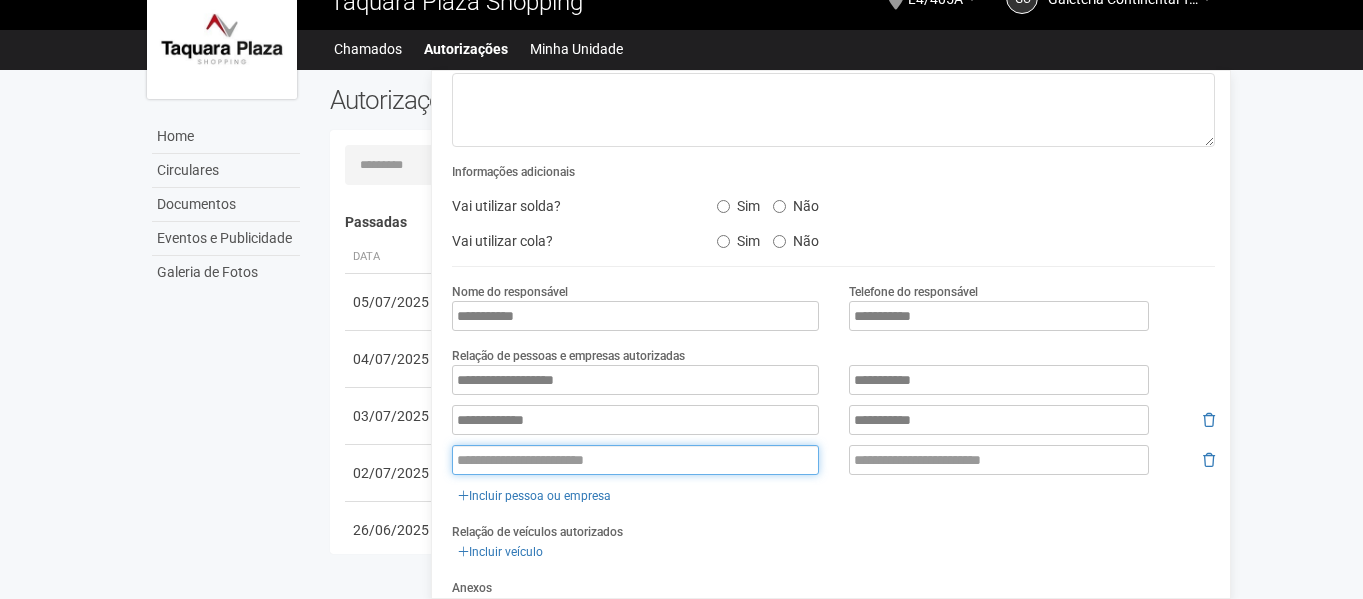 click at bounding box center (635, 460) 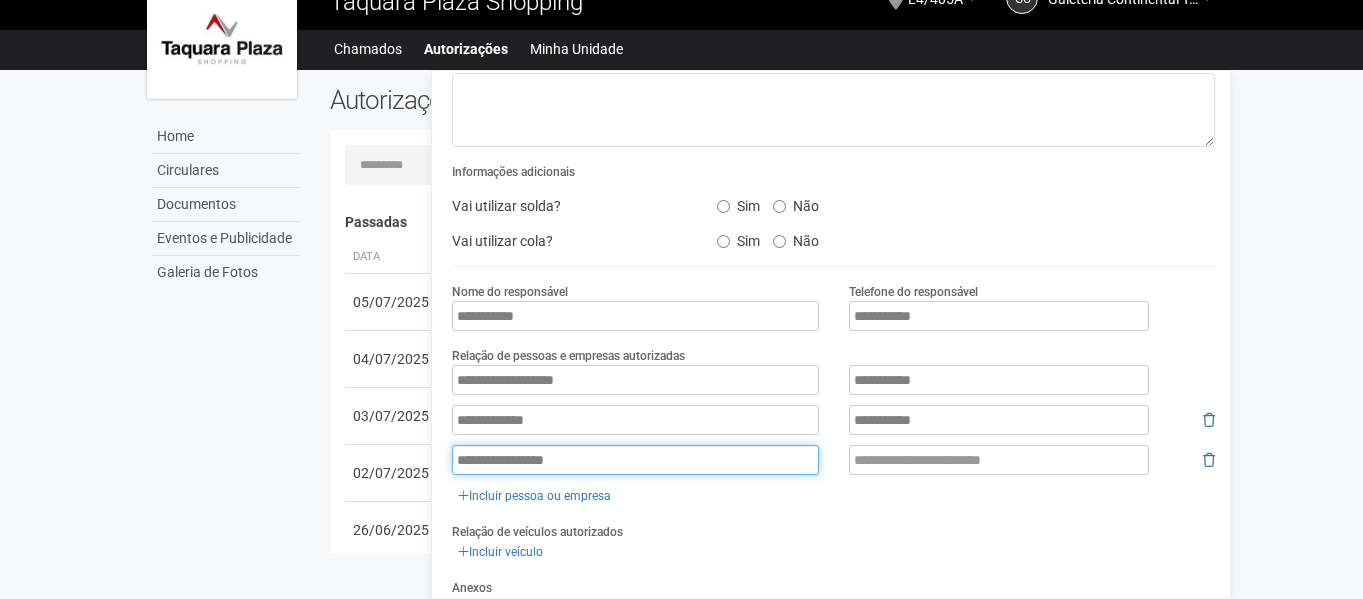 type on "**********" 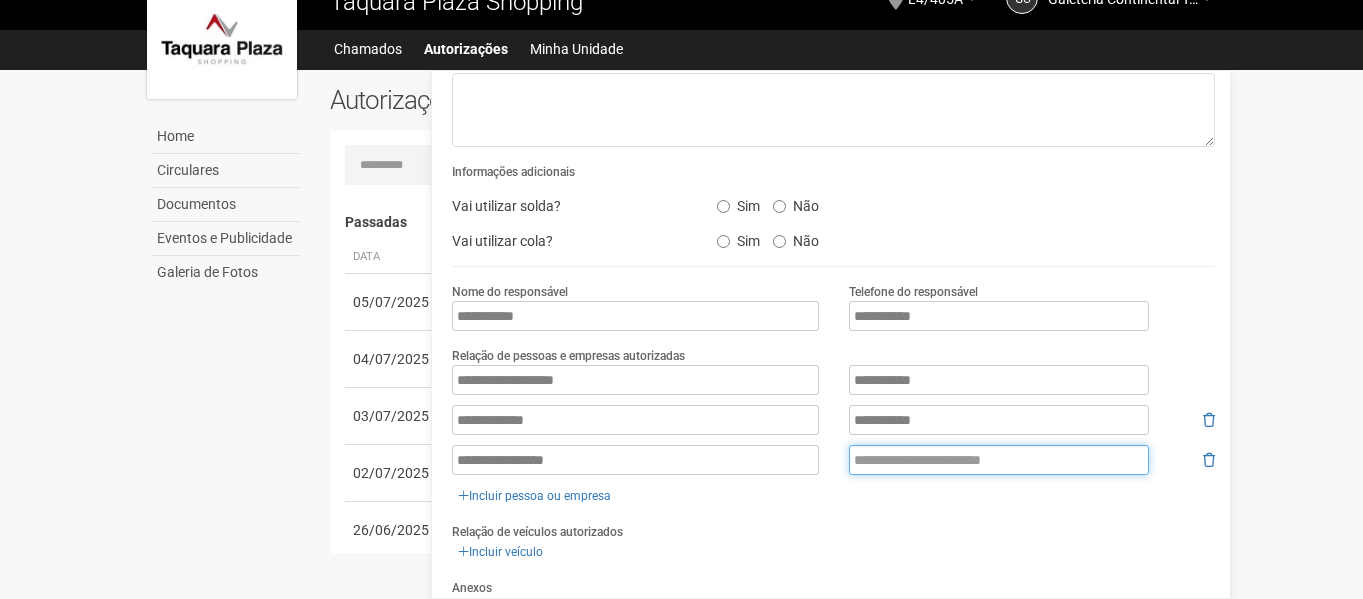 click at bounding box center (999, 460) 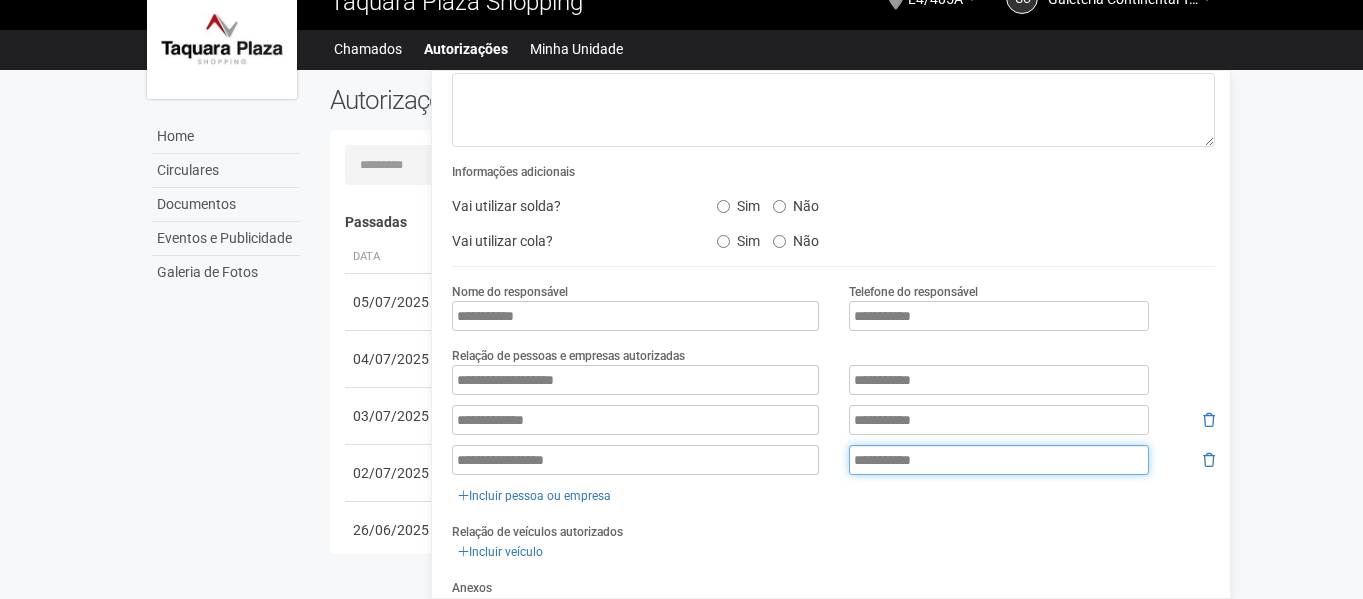 type on "**********" 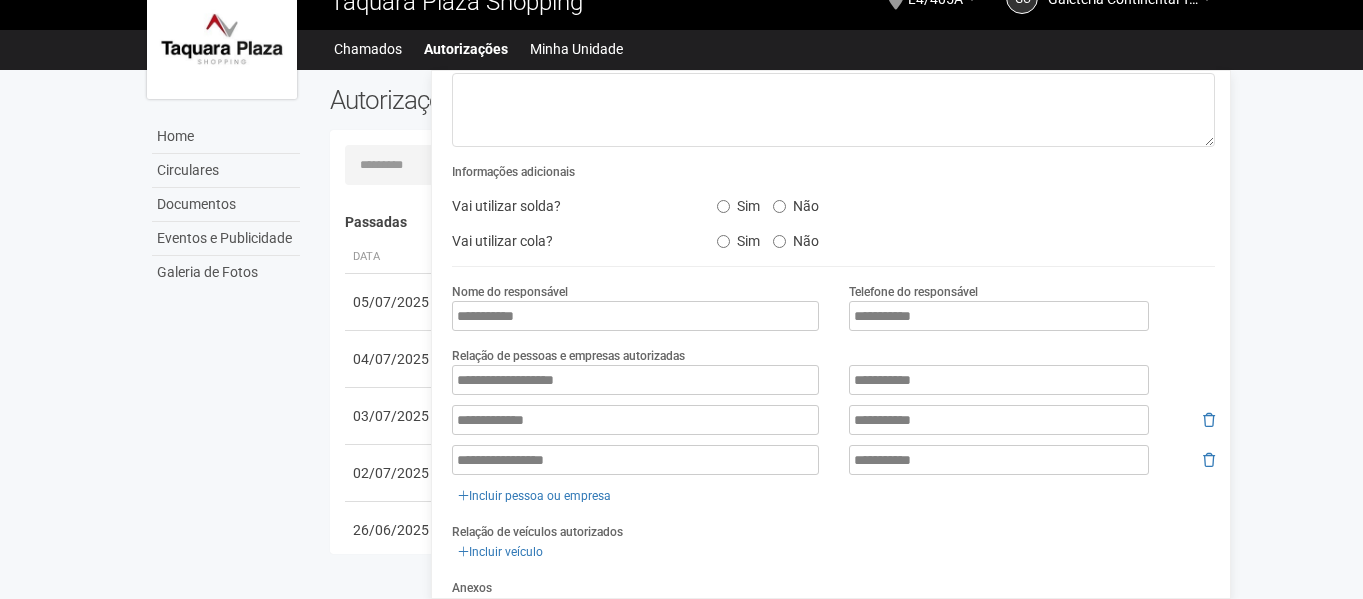 click on "**********" at bounding box center [833, 436] 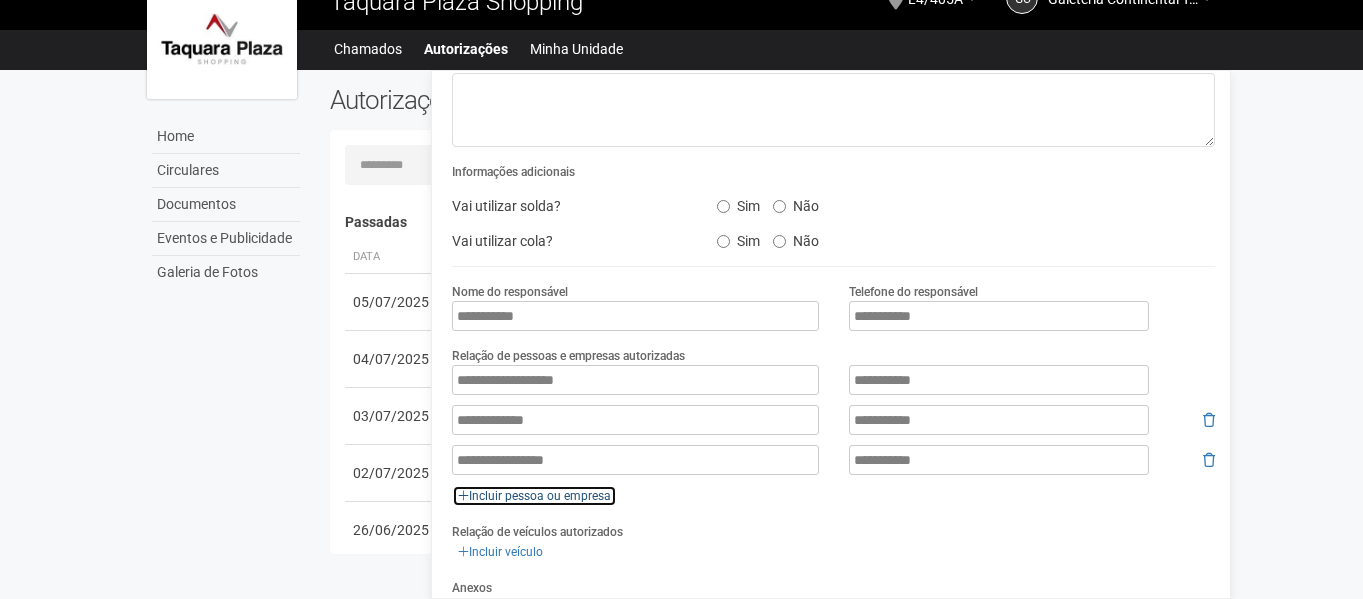click on "Incluir pessoa ou empresa" at bounding box center [534, 496] 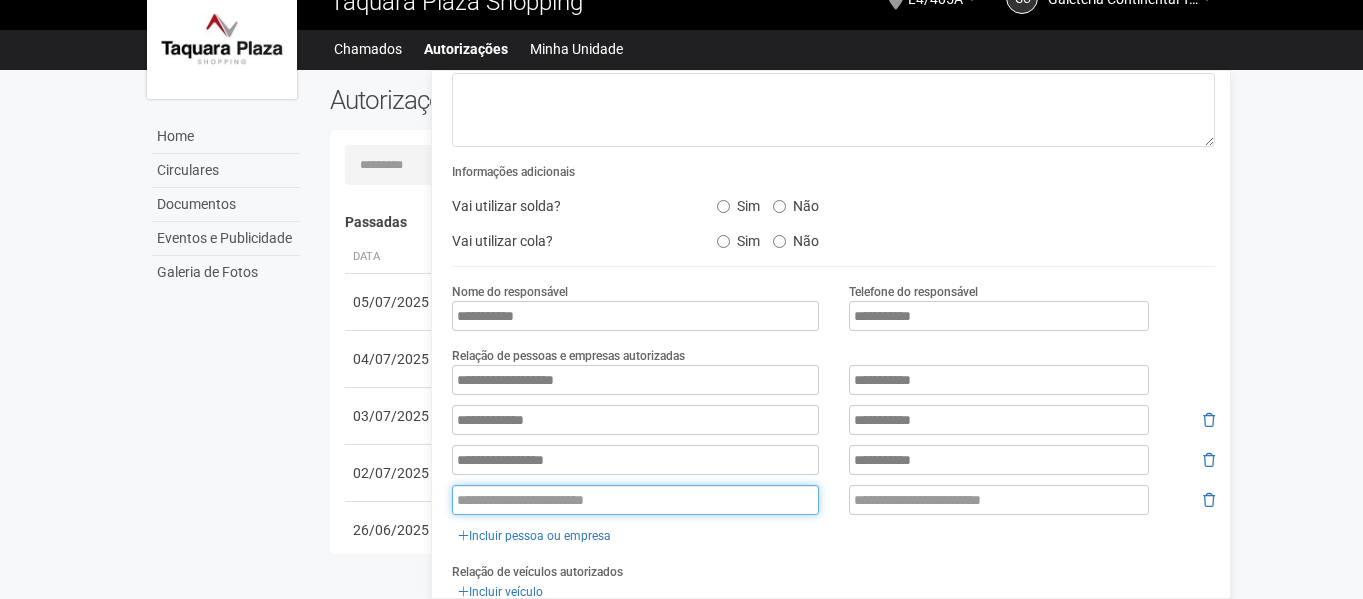 click at bounding box center [635, 500] 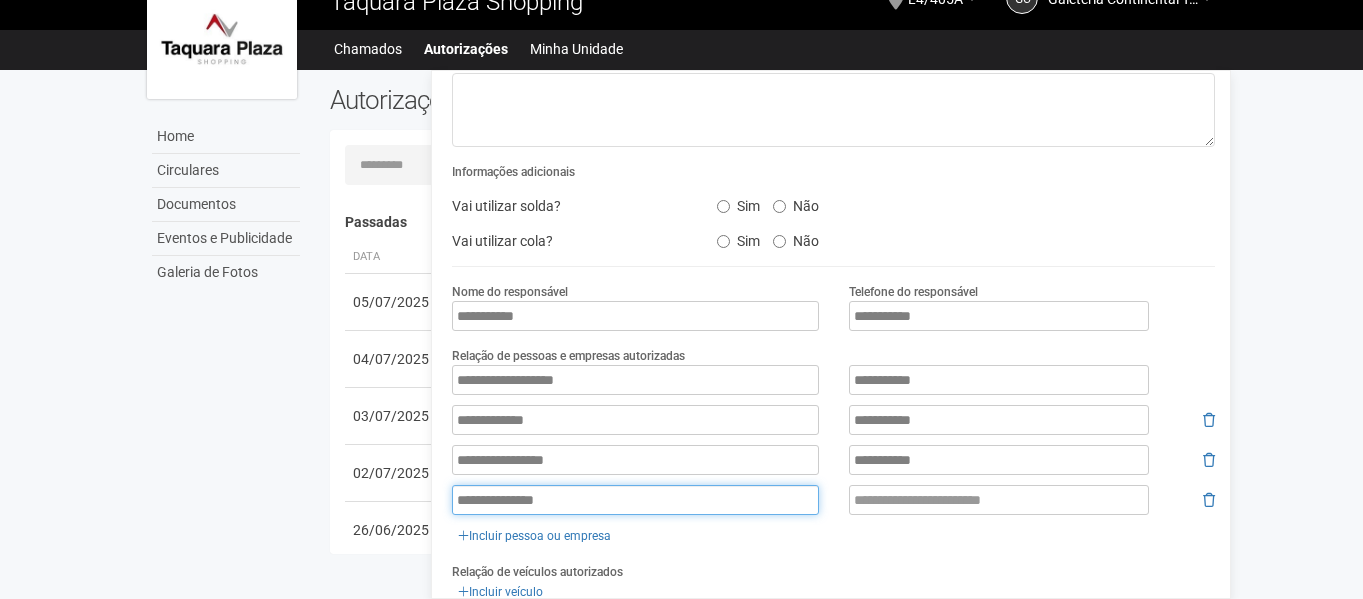 type on "**********" 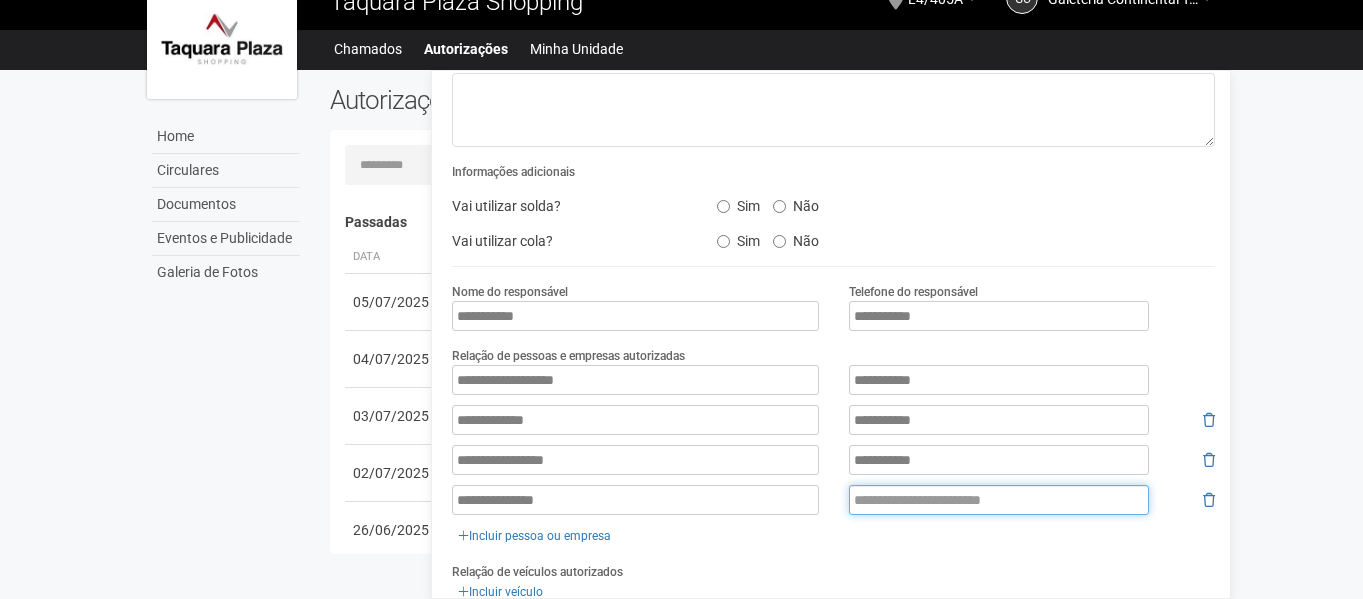 click at bounding box center (999, 500) 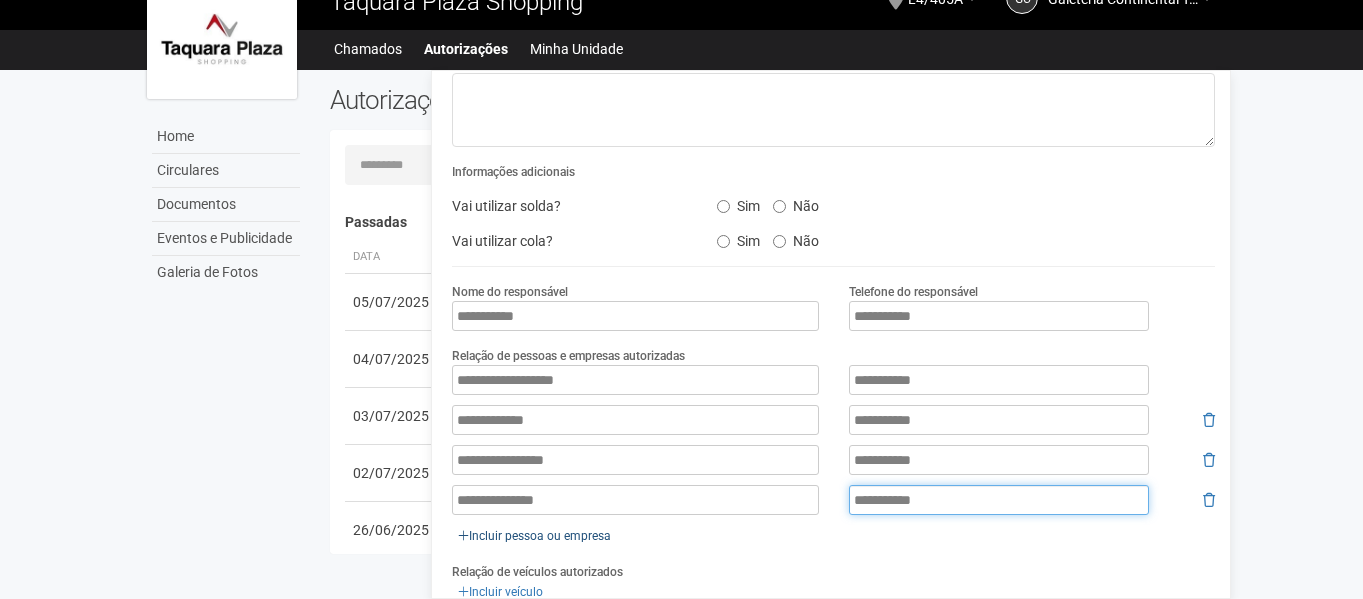 type on "**********" 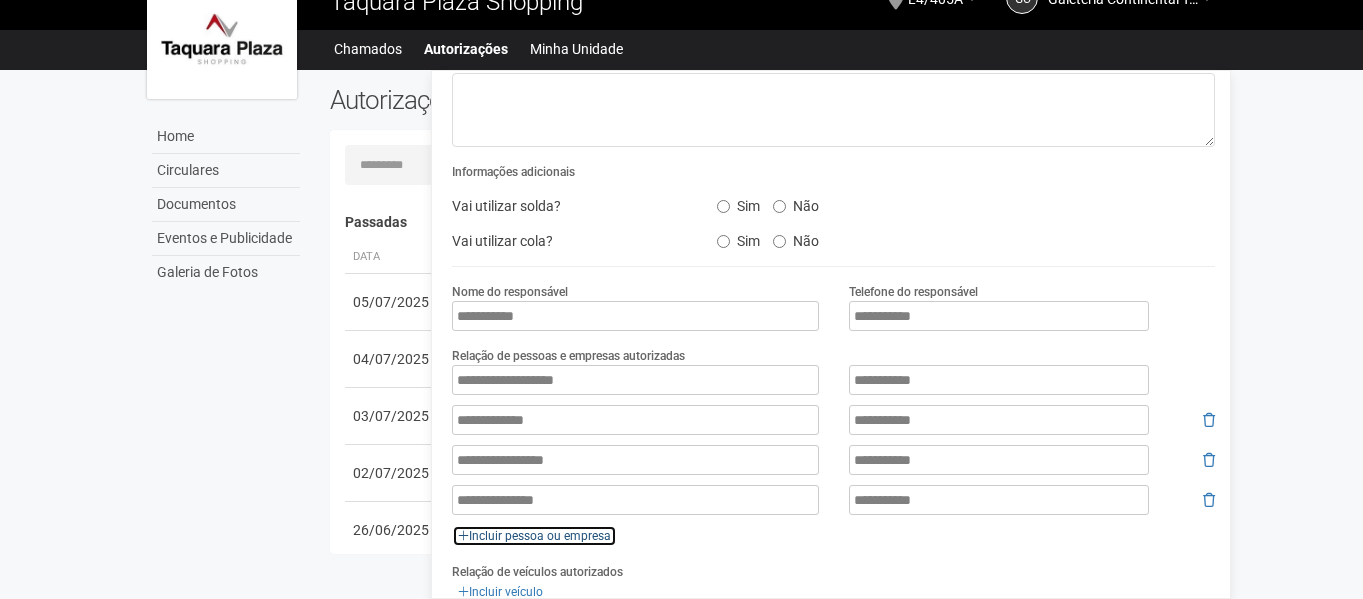 click on "Incluir pessoa ou empresa" at bounding box center (534, 536) 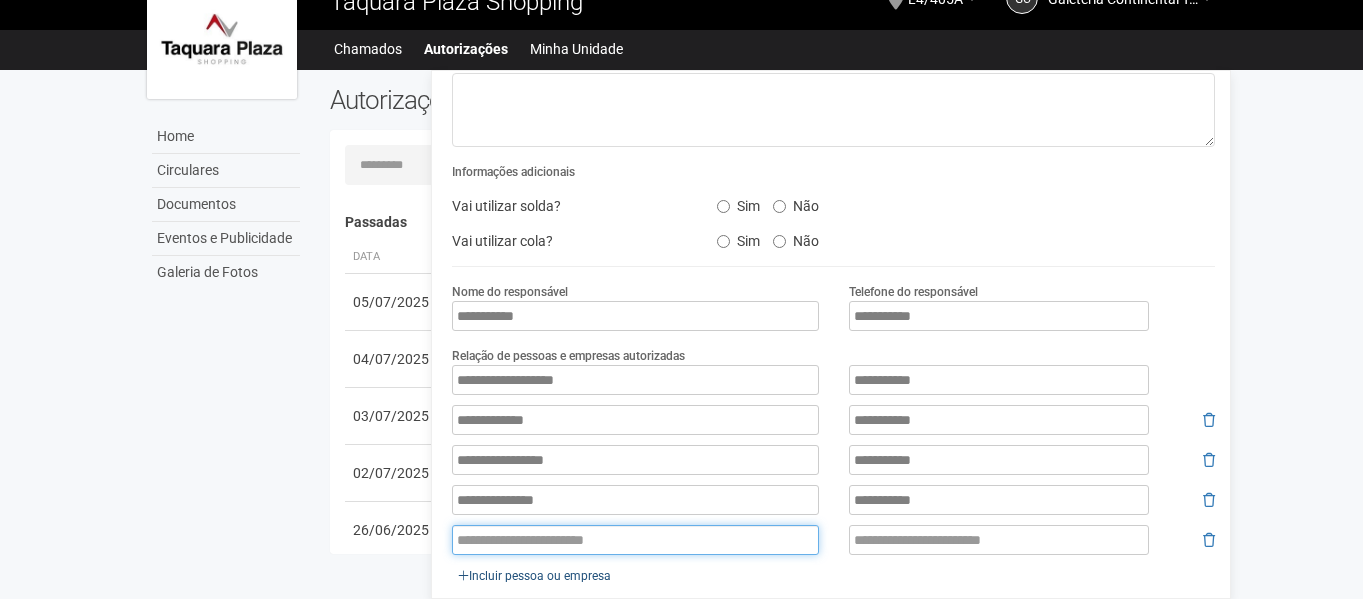click at bounding box center (635, 540) 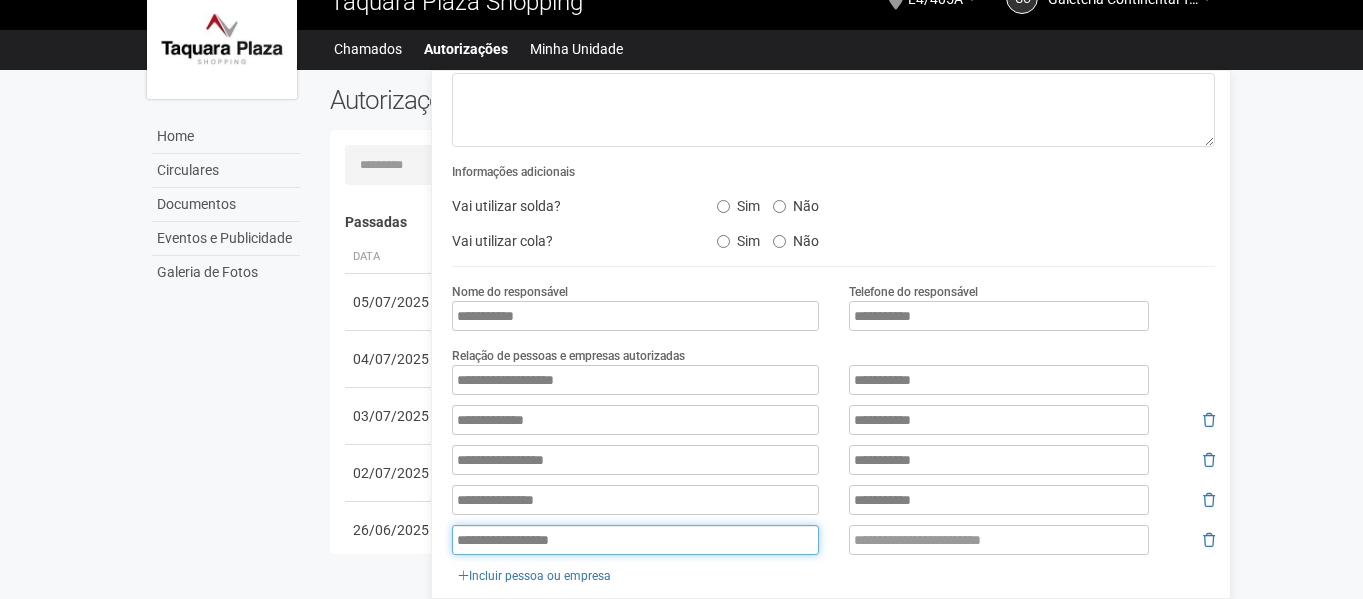 type on "**********" 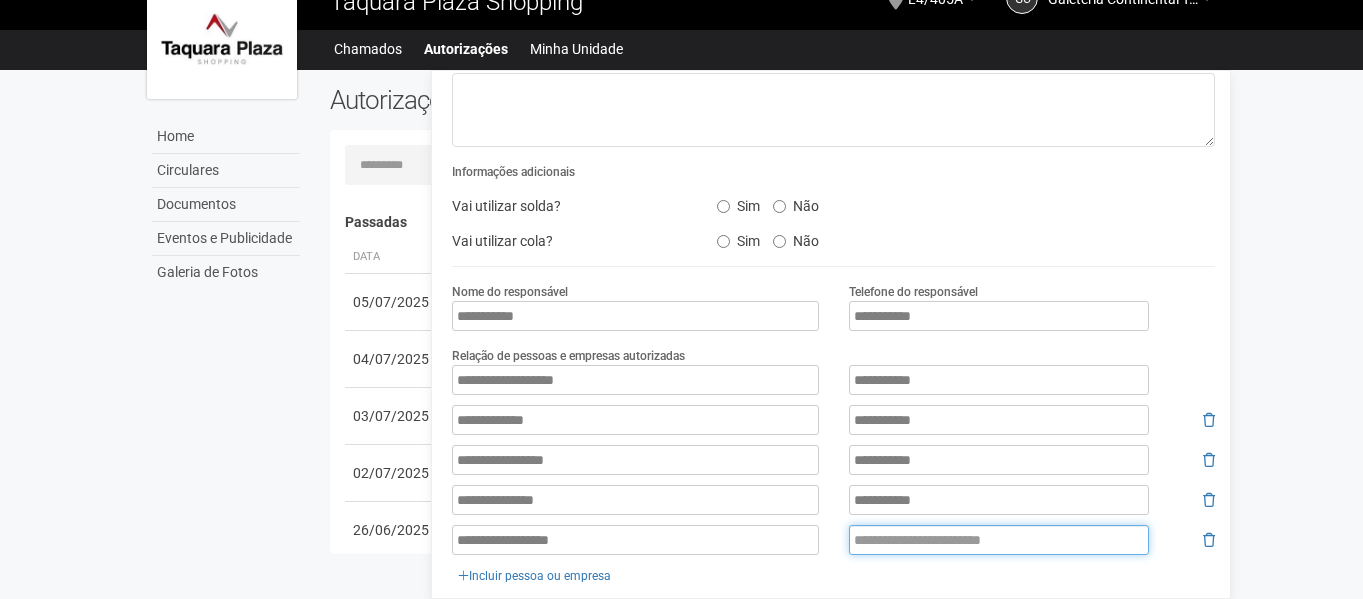 click at bounding box center [999, 540] 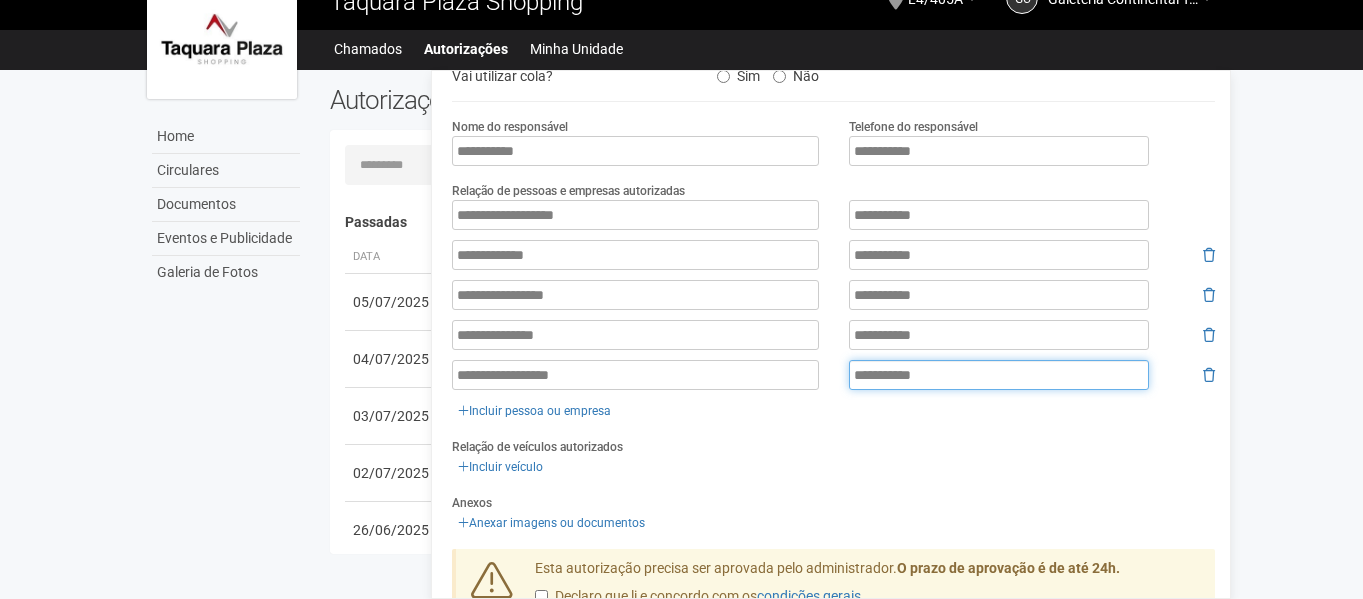 scroll, scrollTop: 400, scrollLeft: 0, axis: vertical 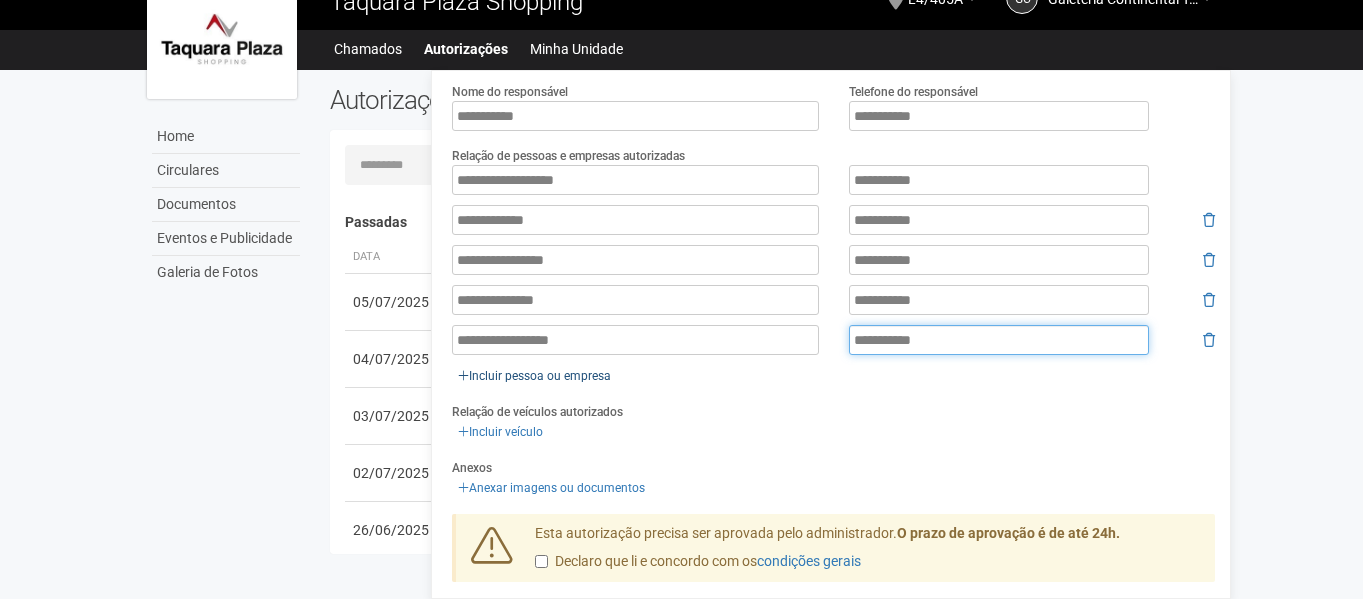 type on "**********" 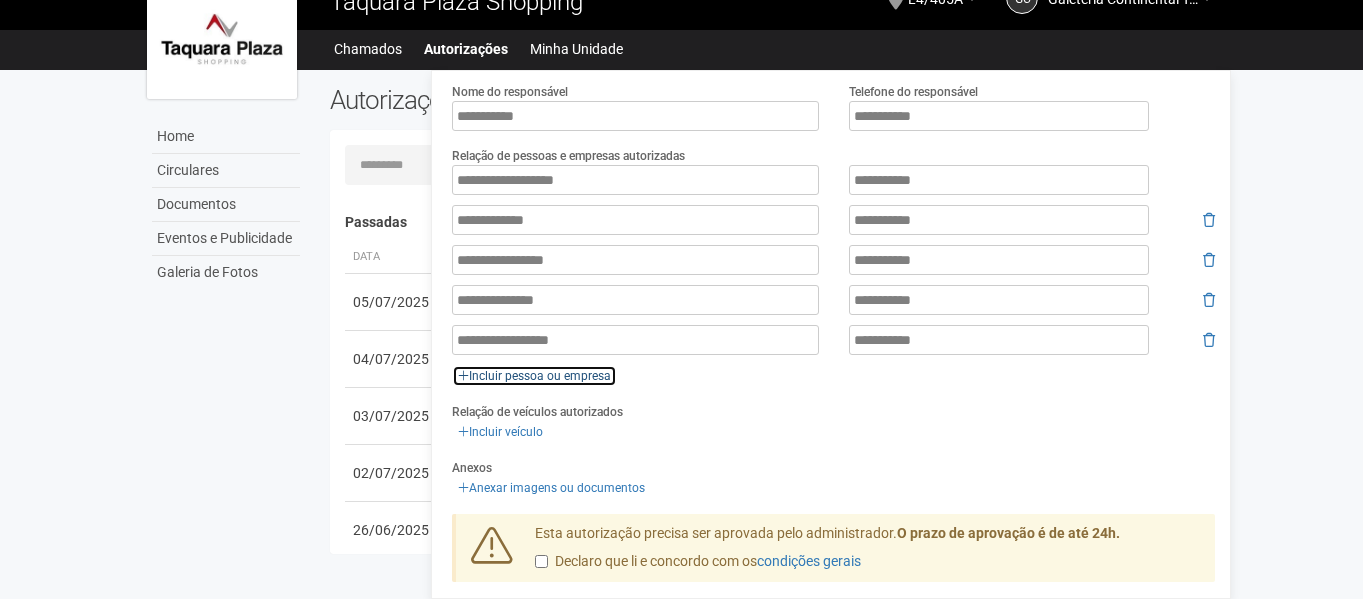 click on "Incluir pessoa ou empresa" at bounding box center (534, 376) 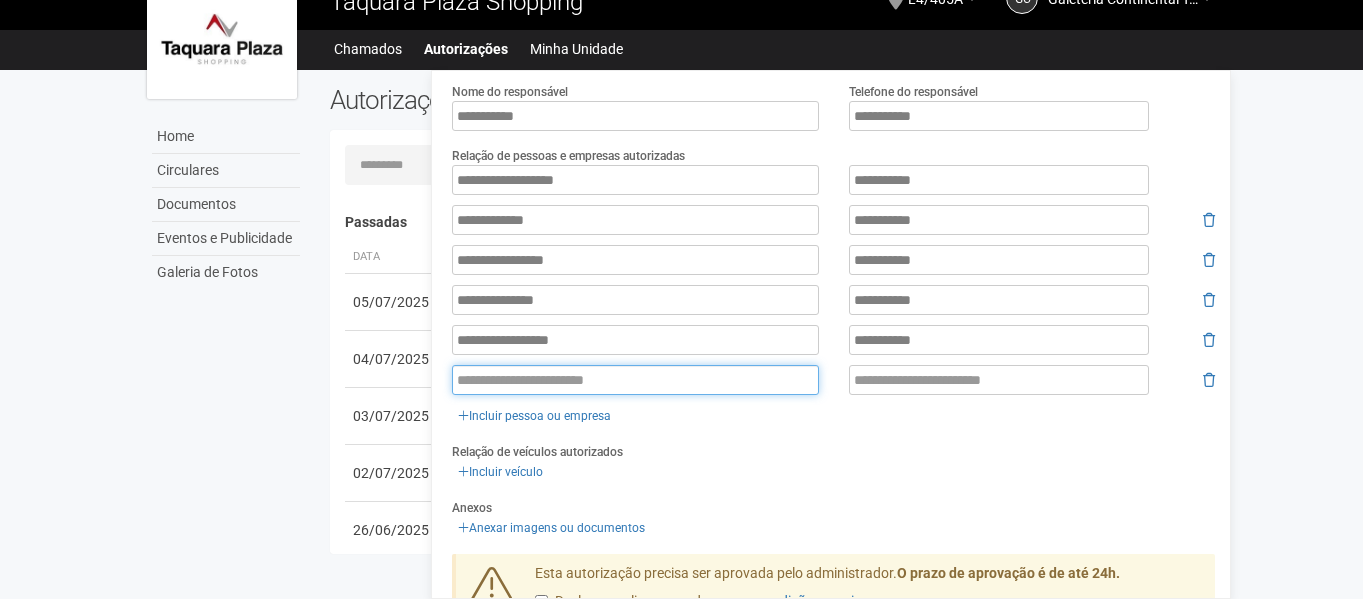 click at bounding box center [635, 380] 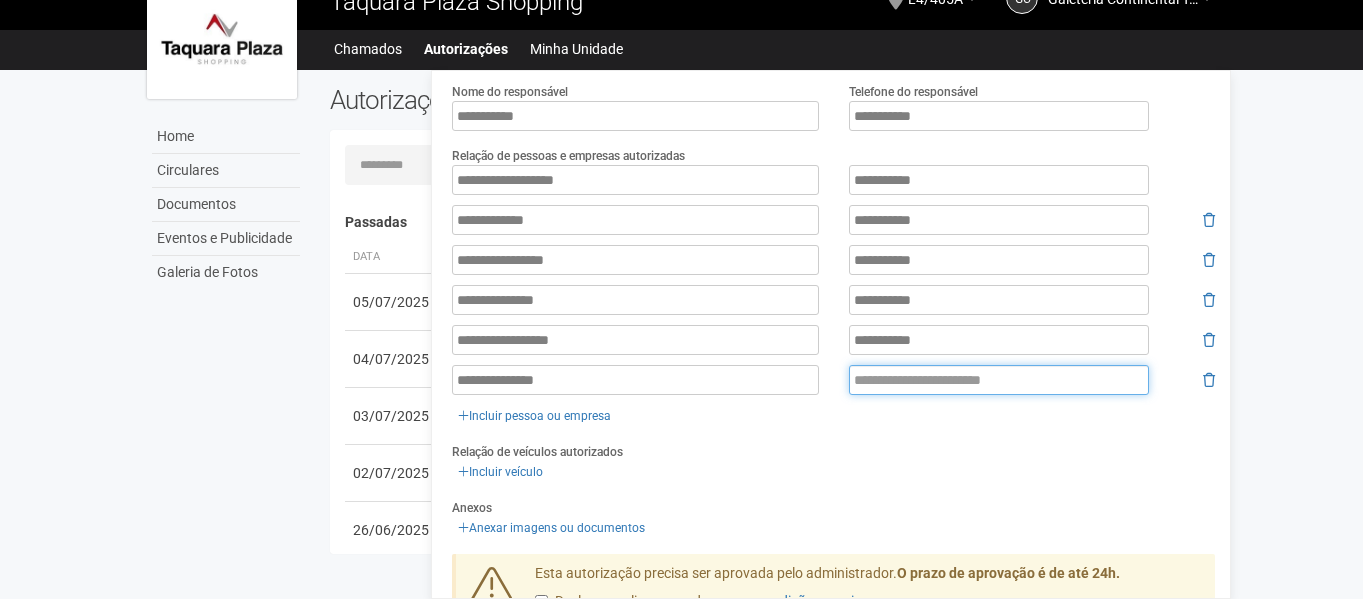 click at bounding box center (999, 380) 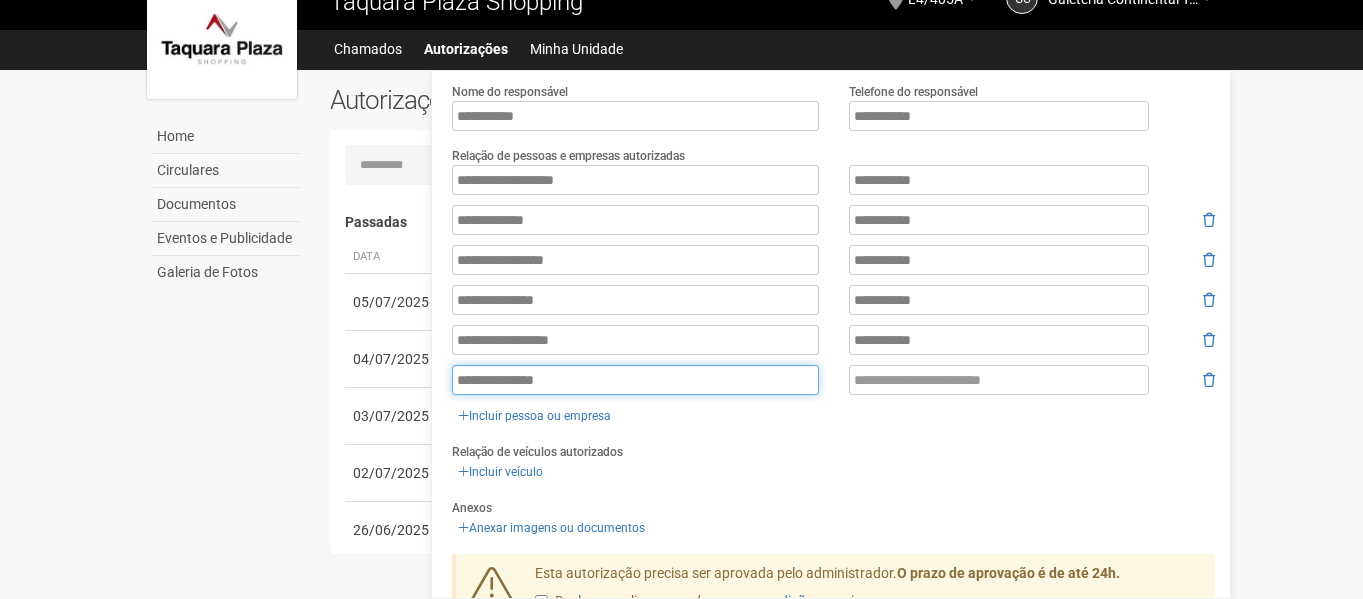 click on "**********" at bounding box center [635, 380] 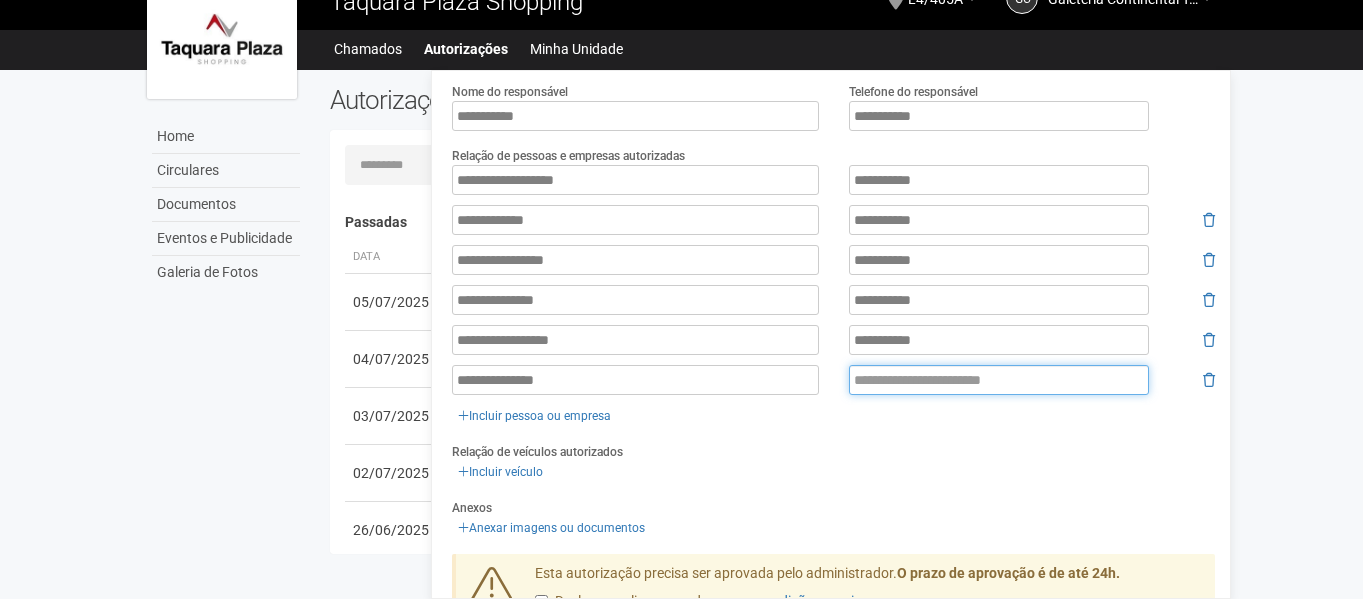 click at bounding box center [999, 380] 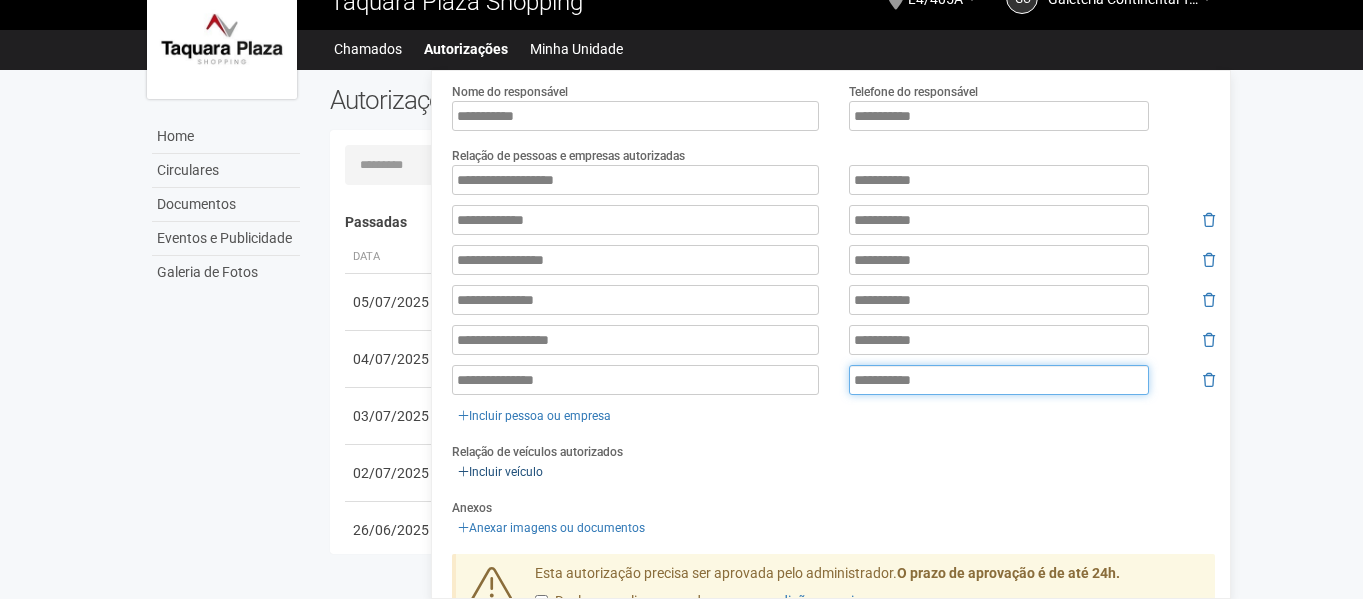 type on "**********" 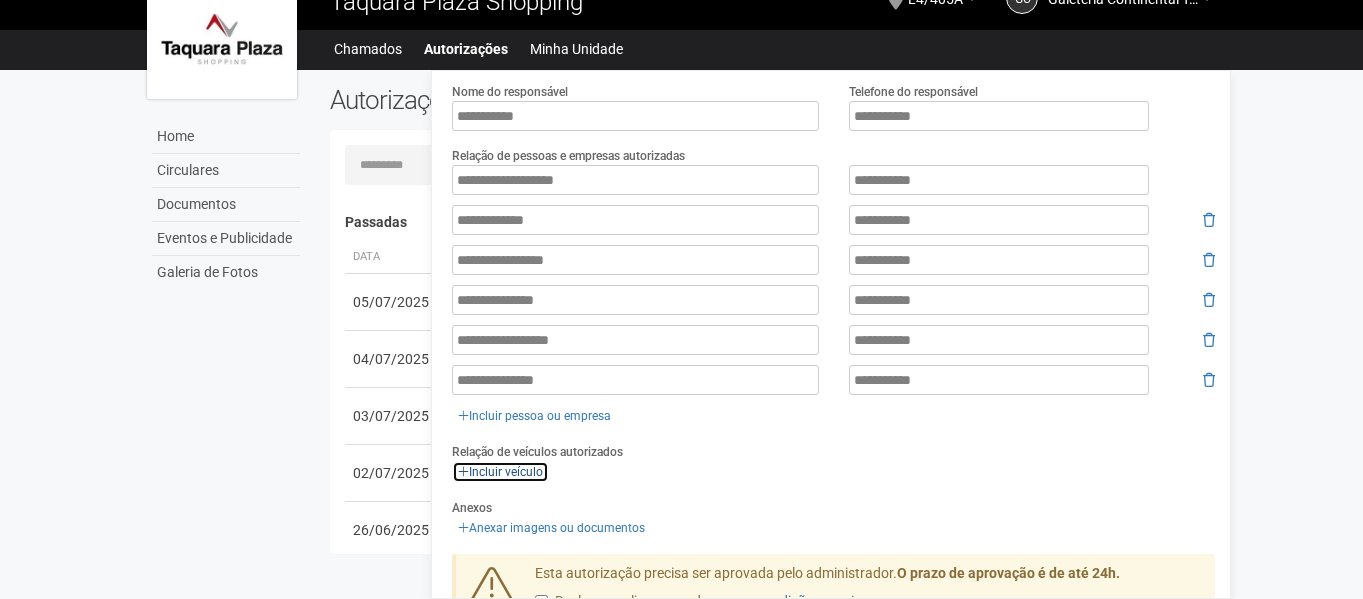 click on "Incluir veículo" at bounding box center [500, 472] 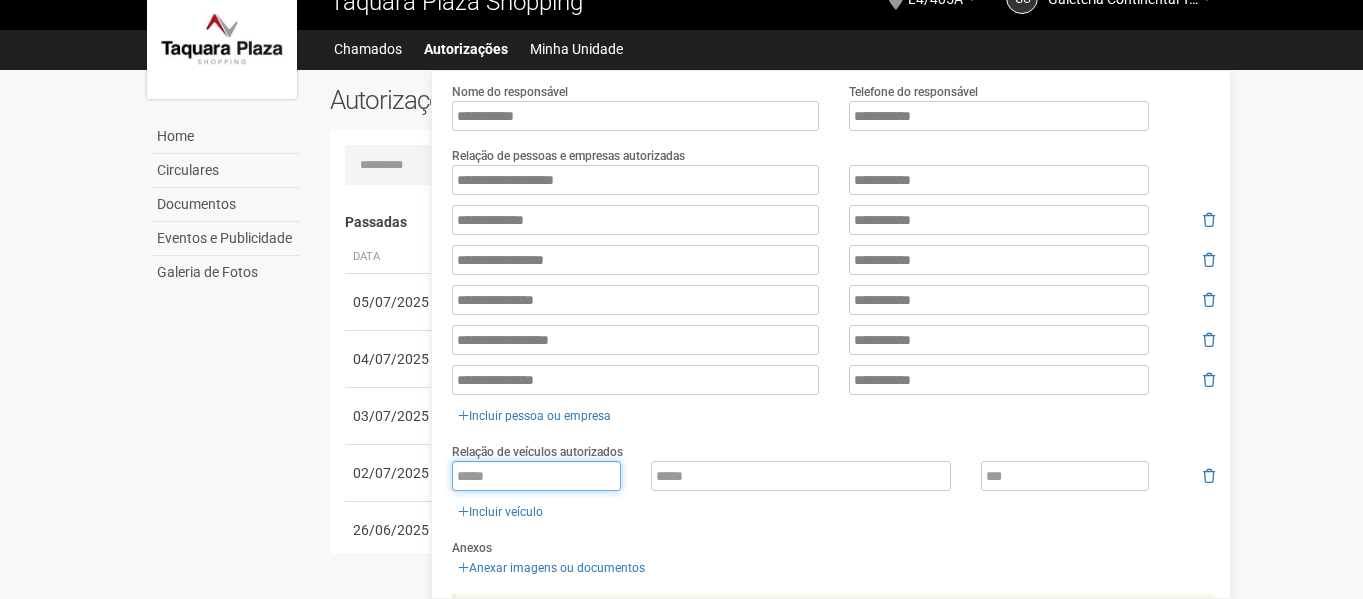 click at bounding box center (536, 476) 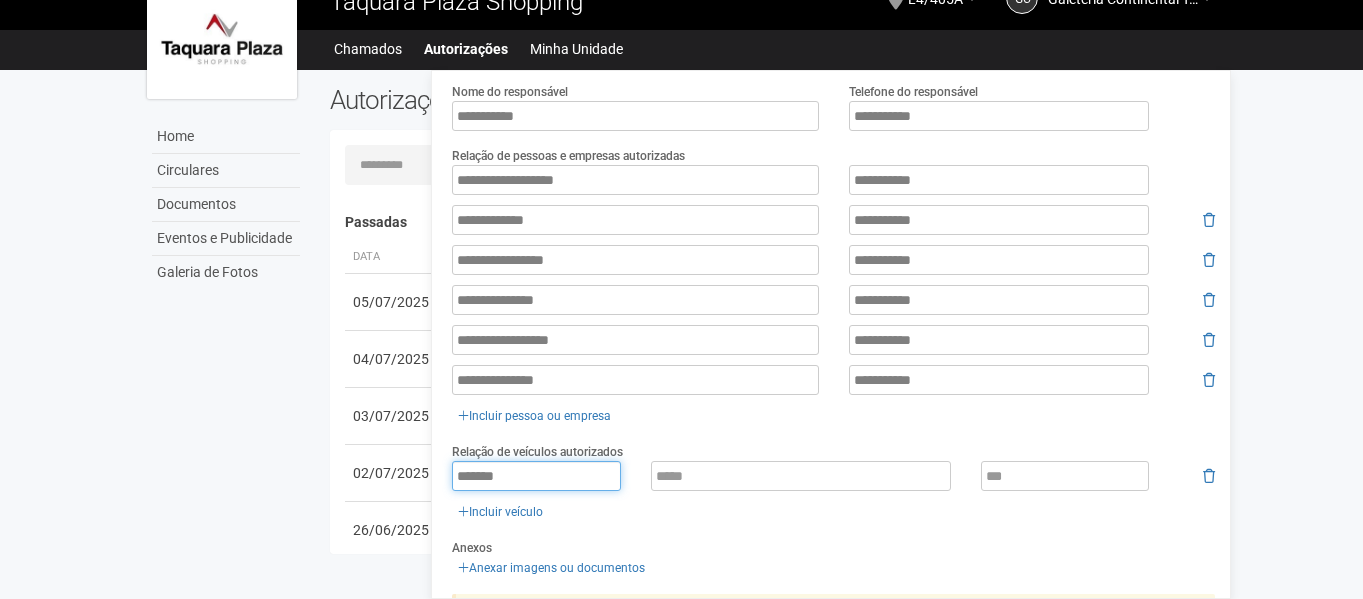 type on "*******" 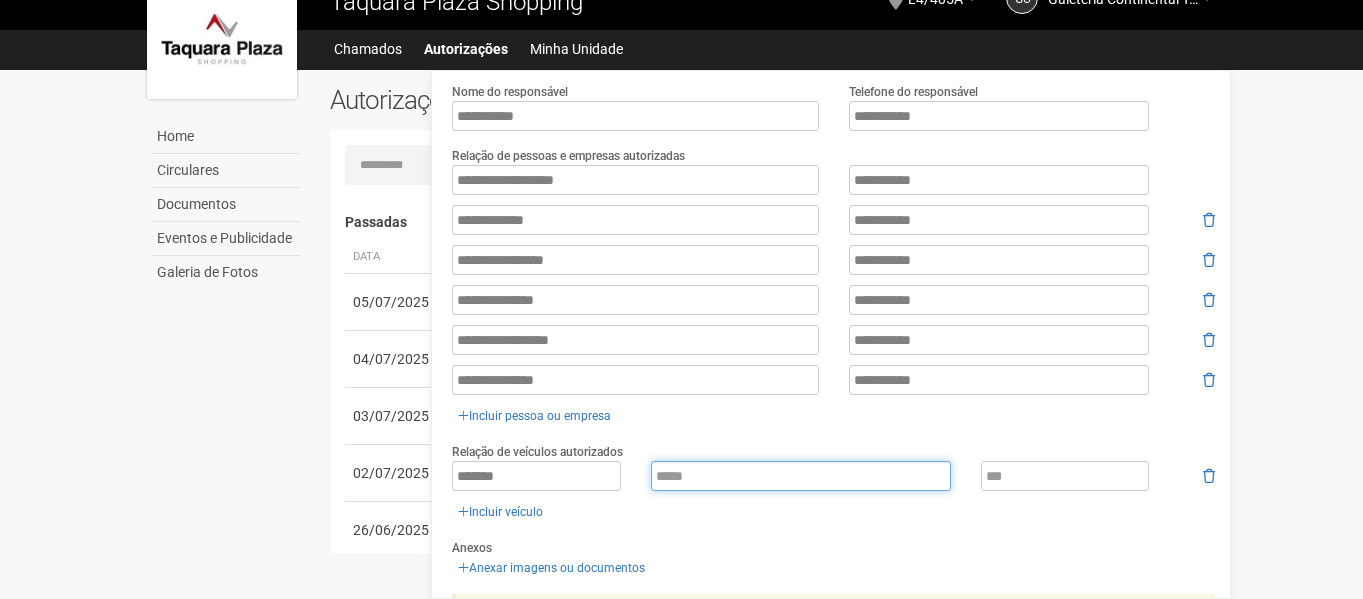 click at bounding box center (801, 476) 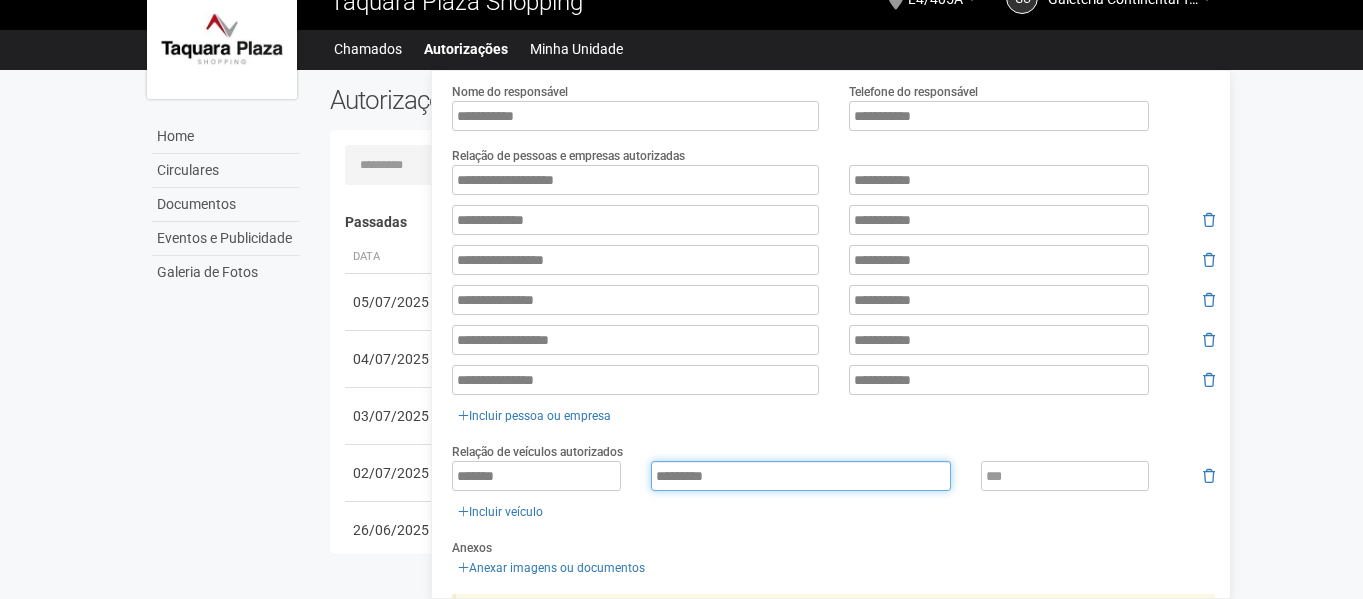 type on "*********" 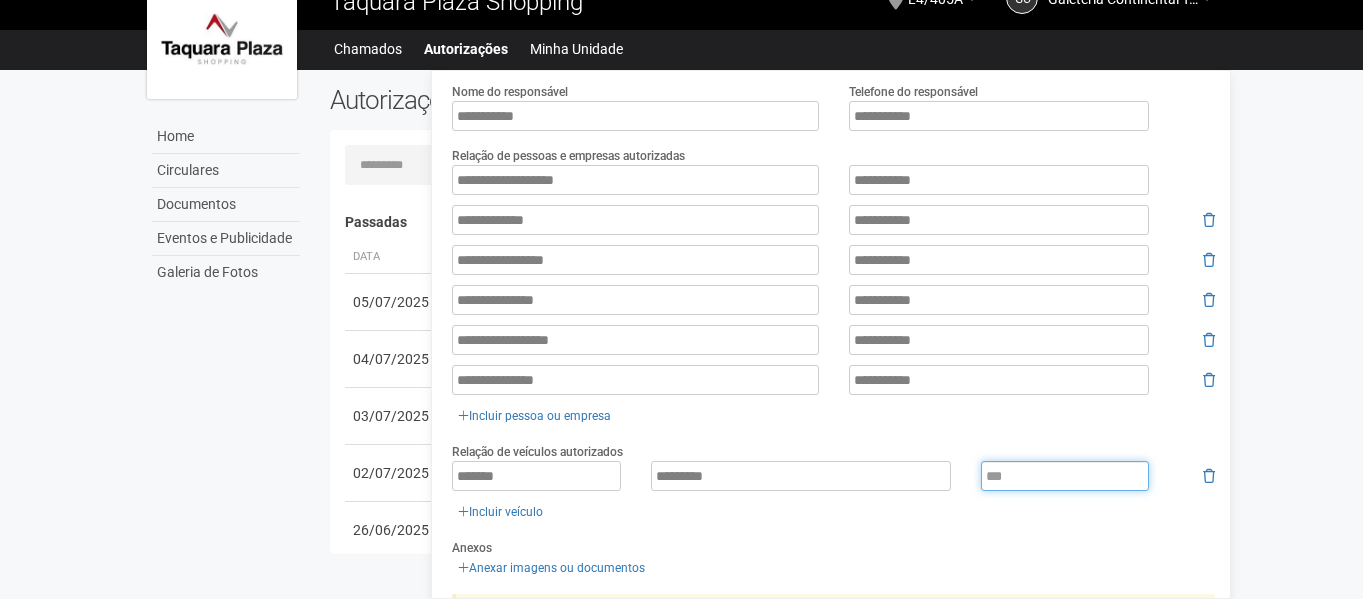 click at bounding box center [1065, 476] 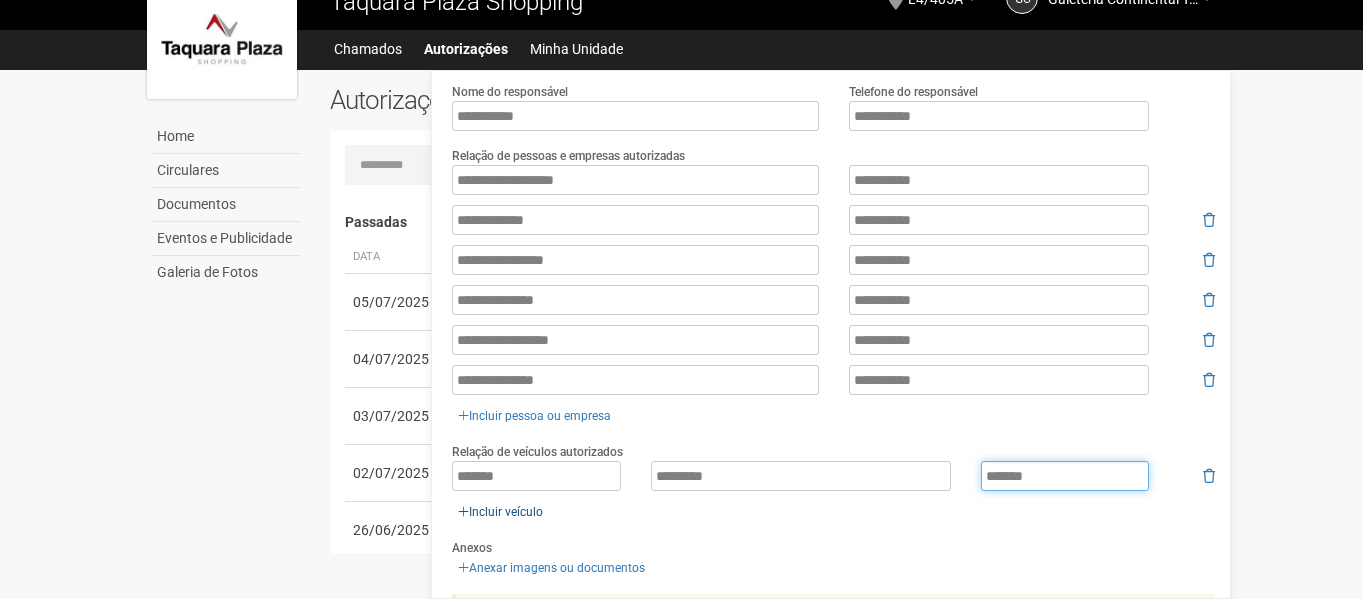type on "******" 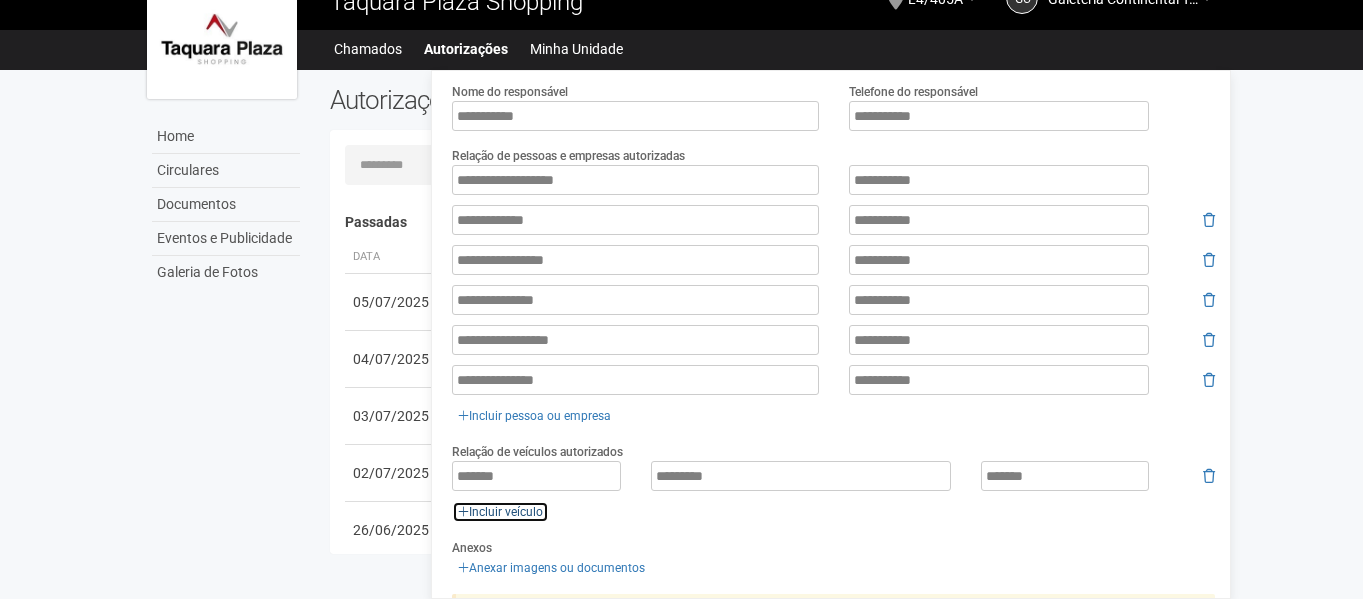 click on "Incluir veículo" at bounding box center [500, 512] 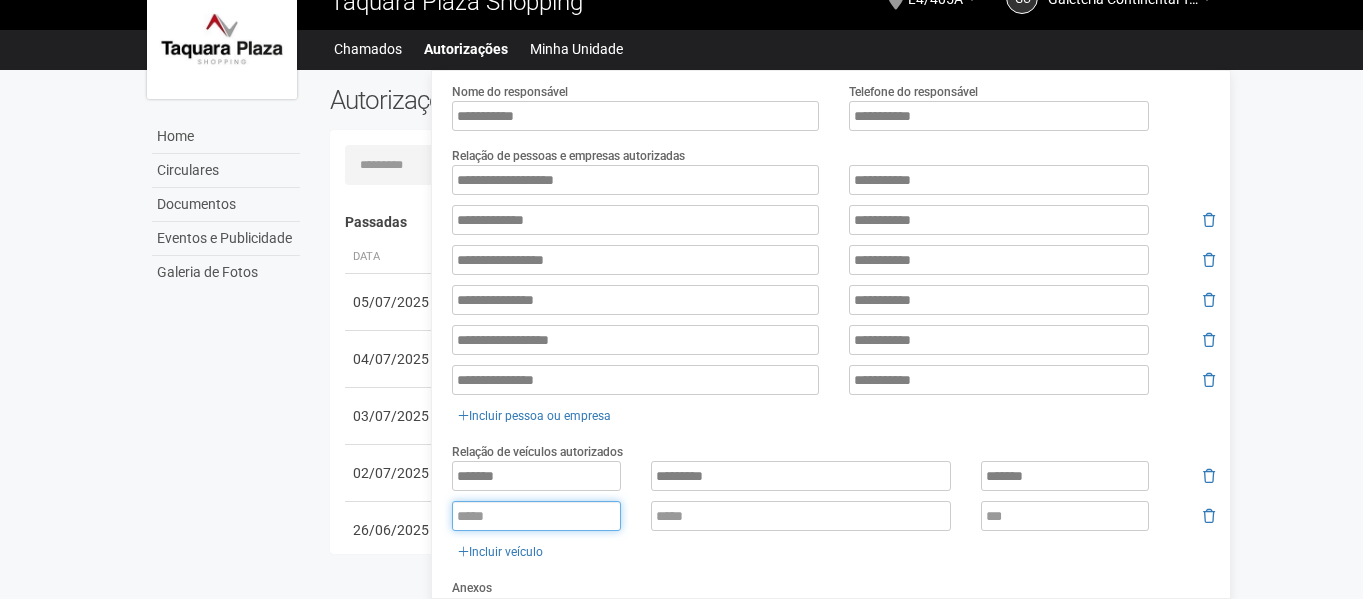 click at bounding box center [536, 516] 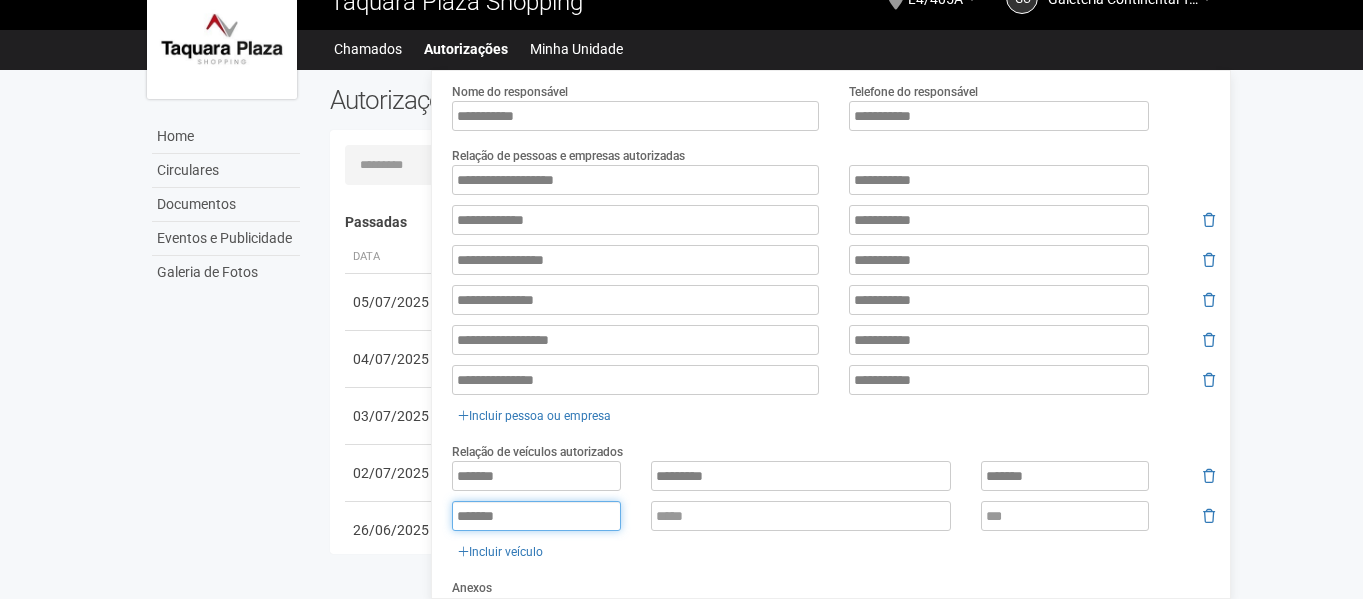 type on "*******" 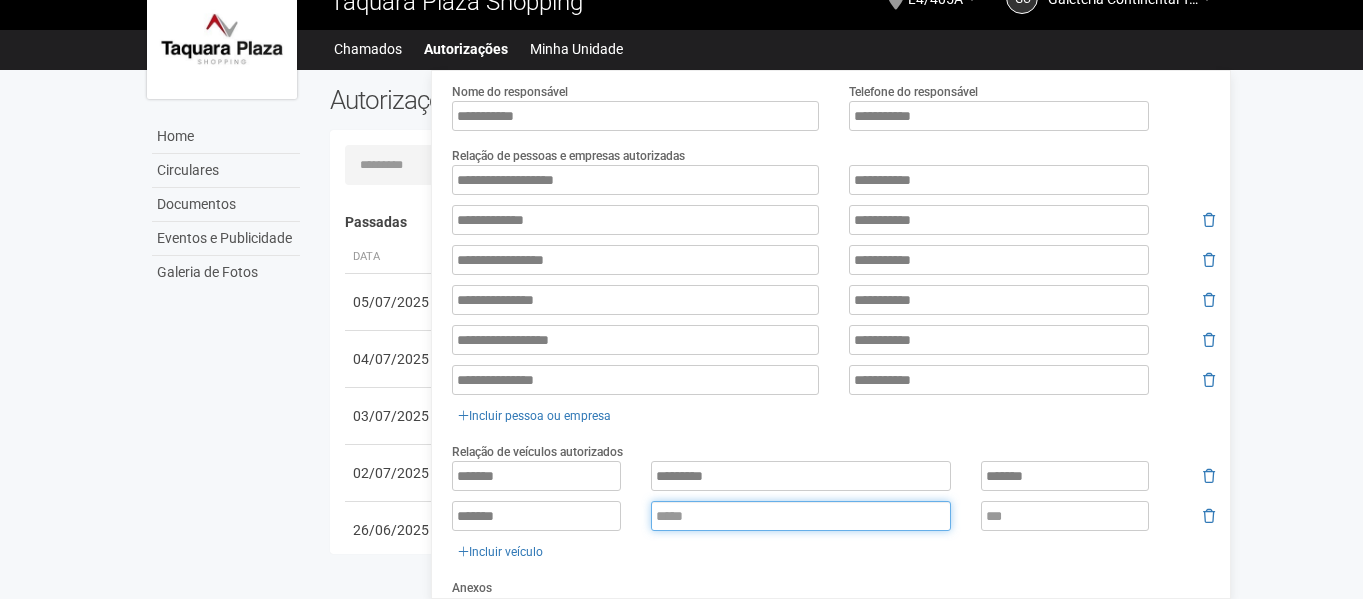 click at bounding box center [801, 516] 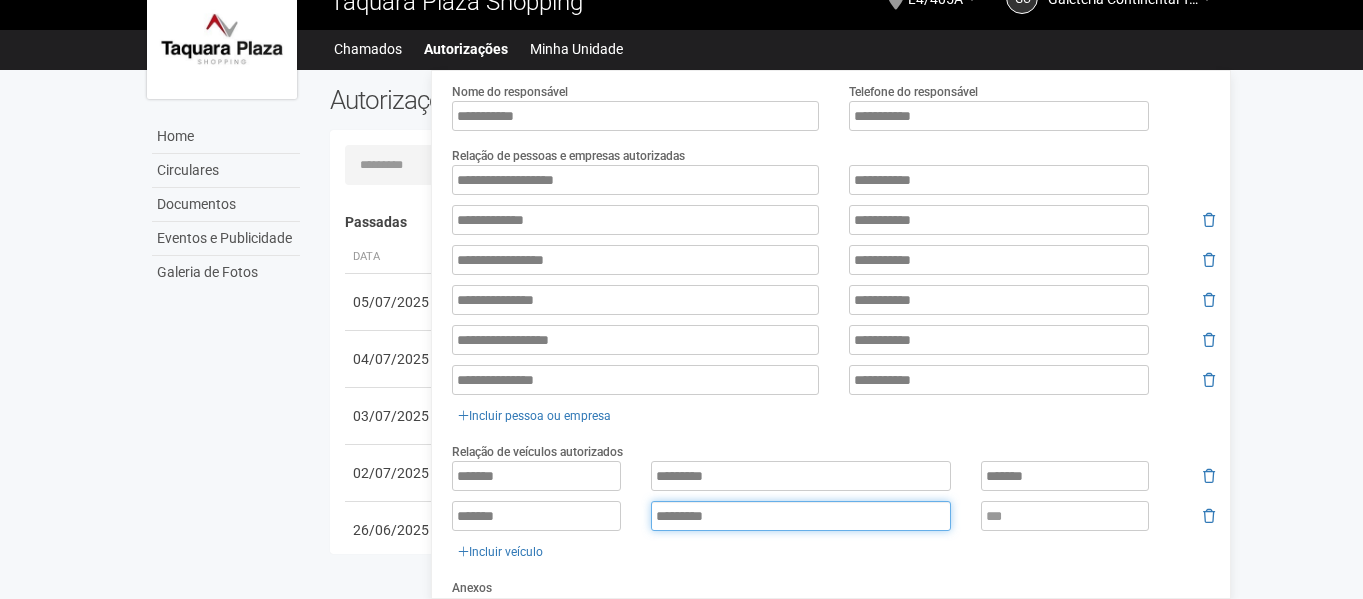 type on "*********" 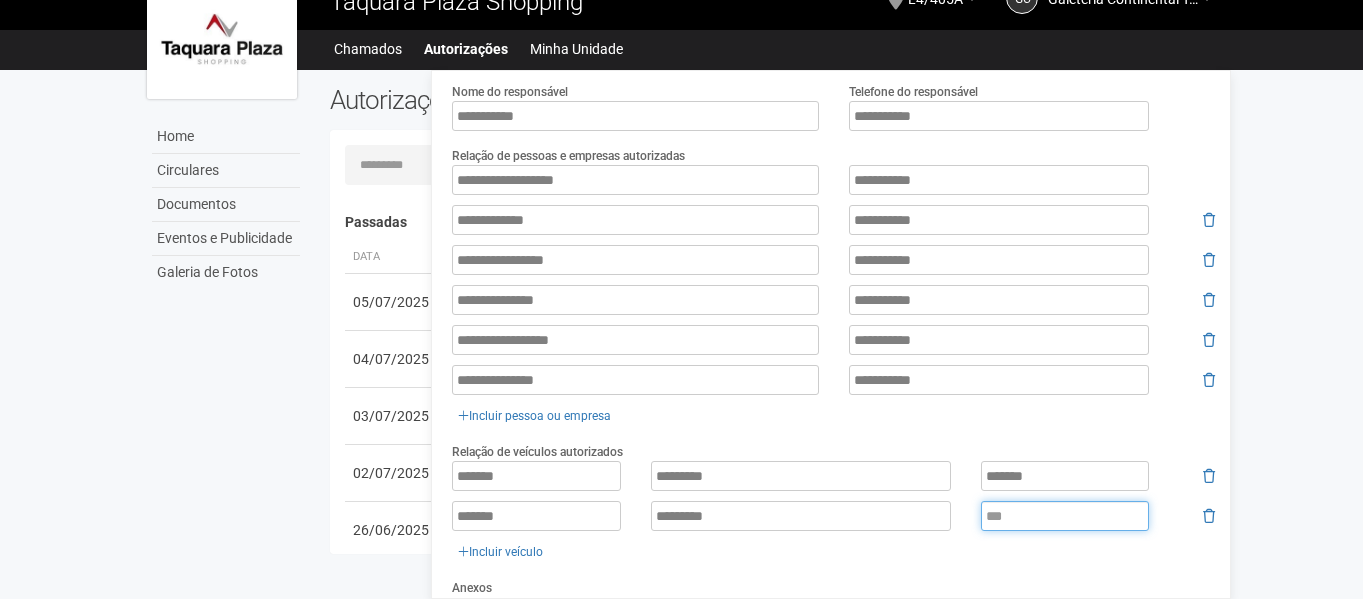 click at bounding box center (1065, 516) 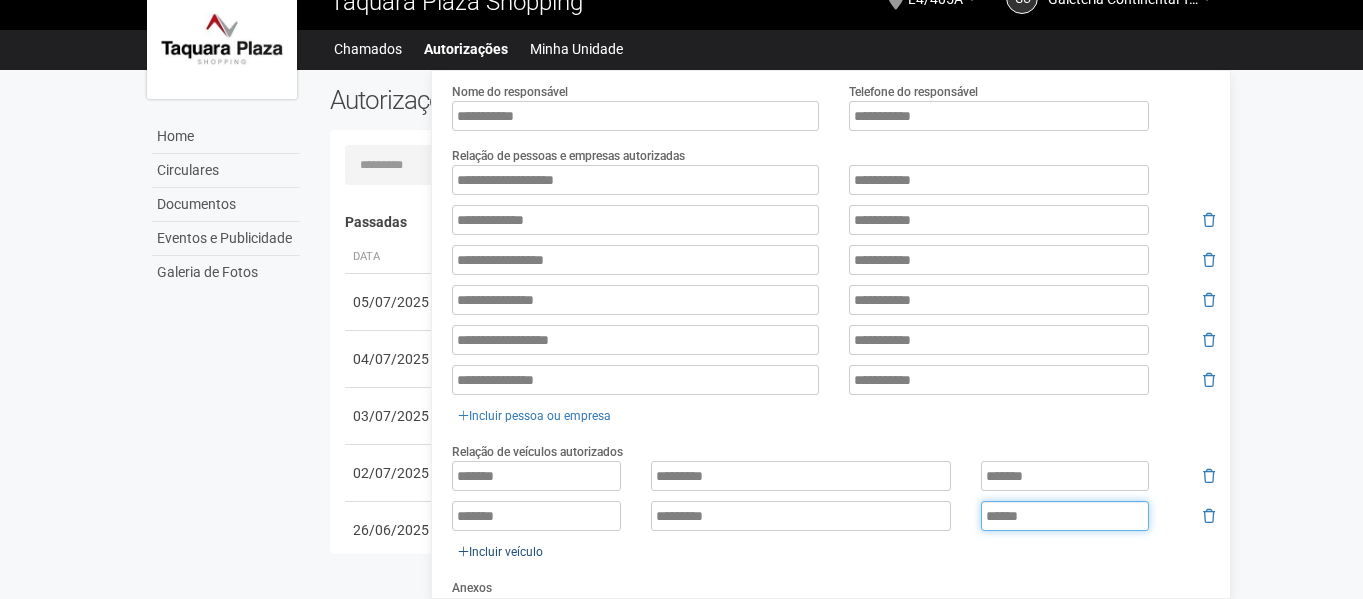 type on "******" 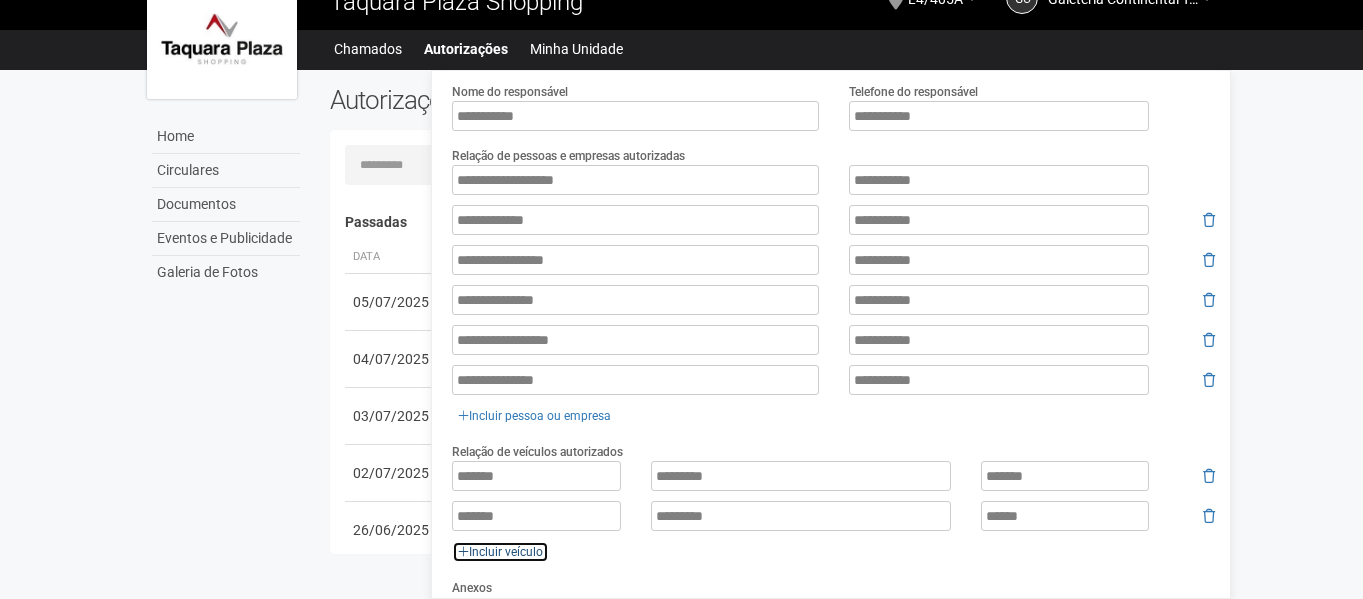 click on "Incluir veículo" at bounding box center [500, 552] 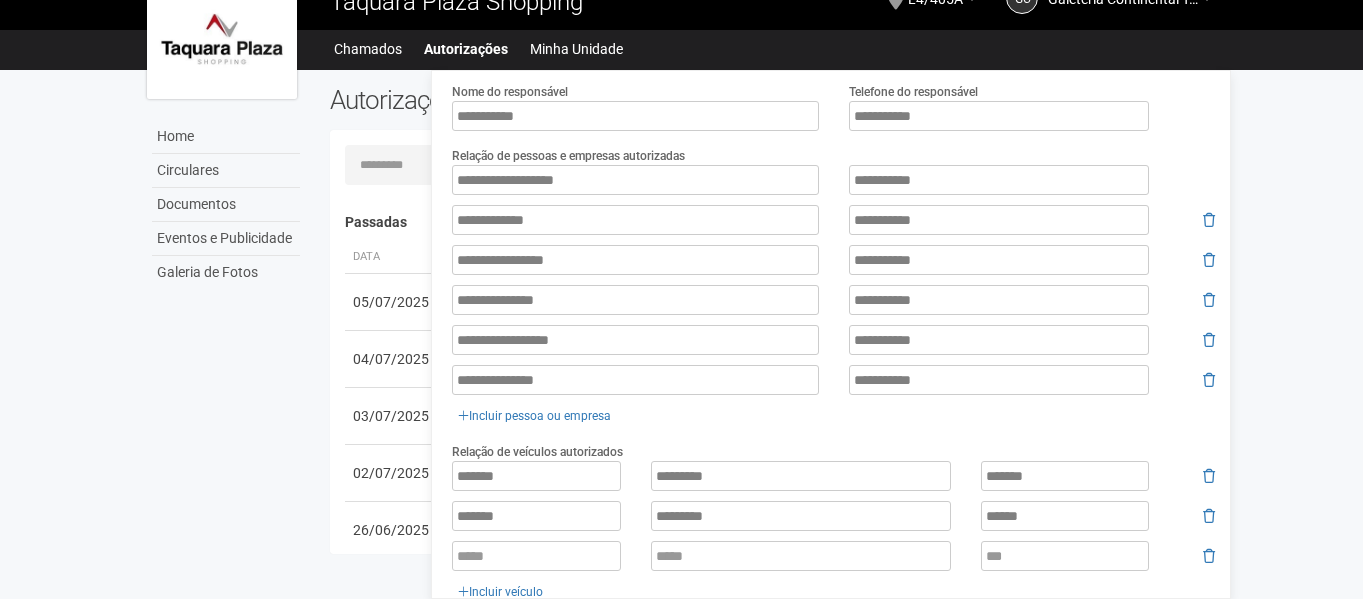 click on "*******
*********
******
*******
*********
******
Incluir veículo" at bounding box center (833, 532) 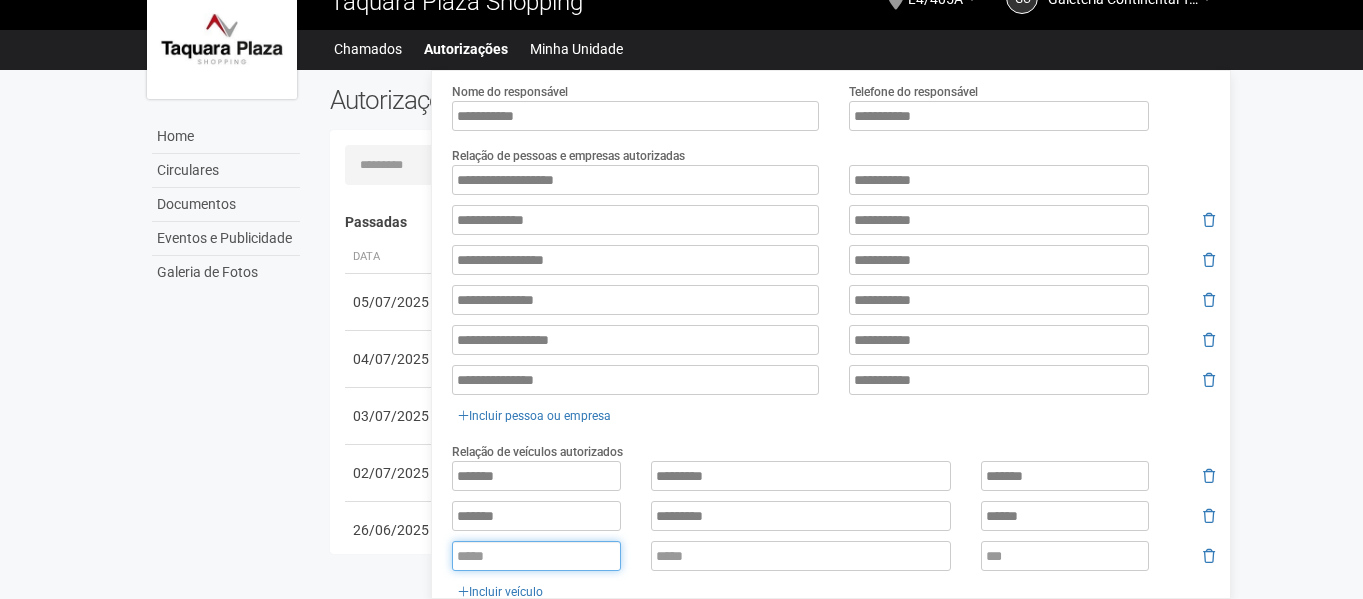 click at bounding box center (536, 556) 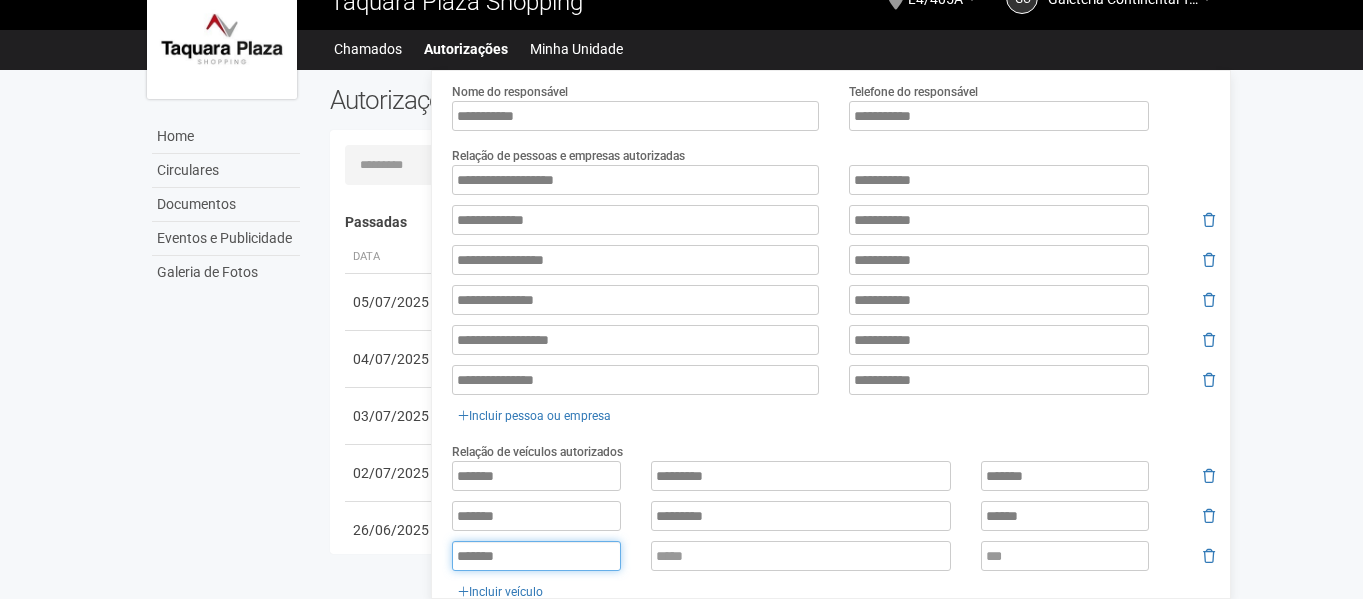 type on "*******" 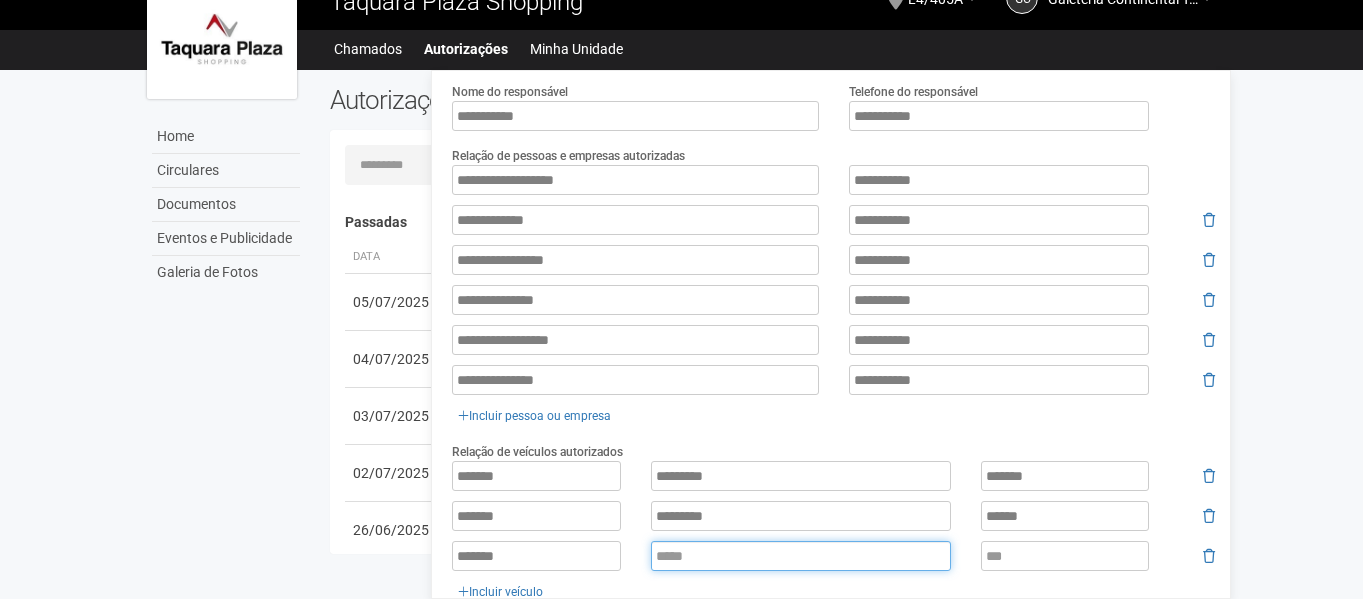 click at bounding box center [801, 556] 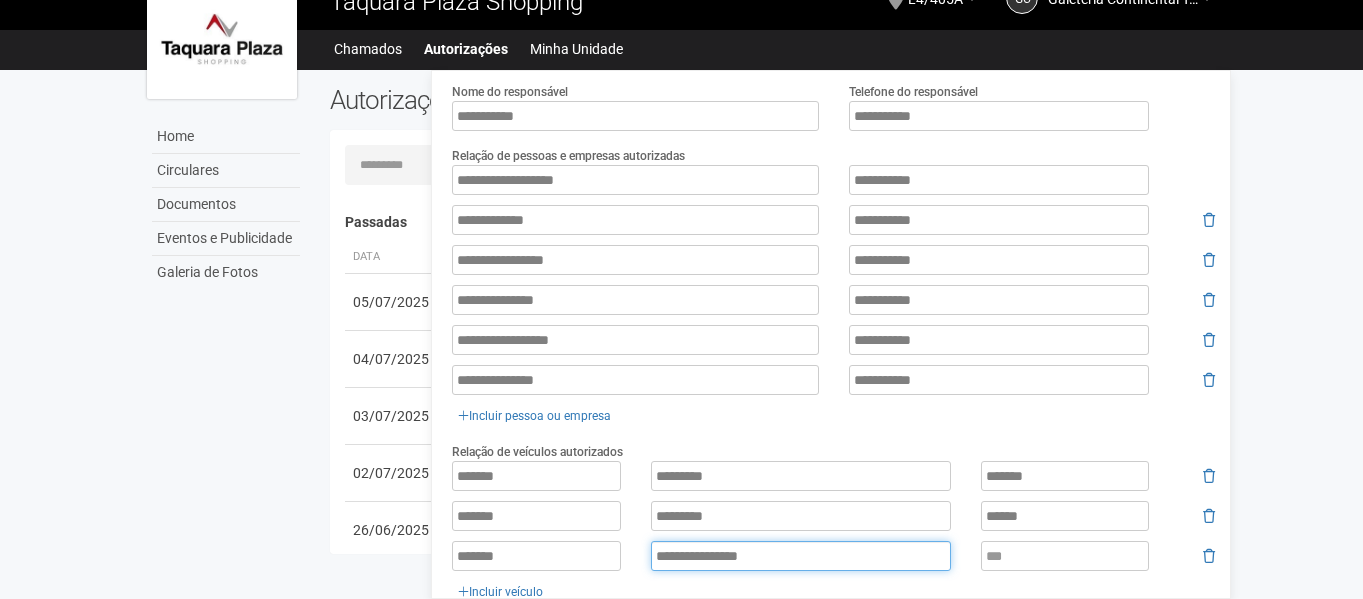 type on "**********" 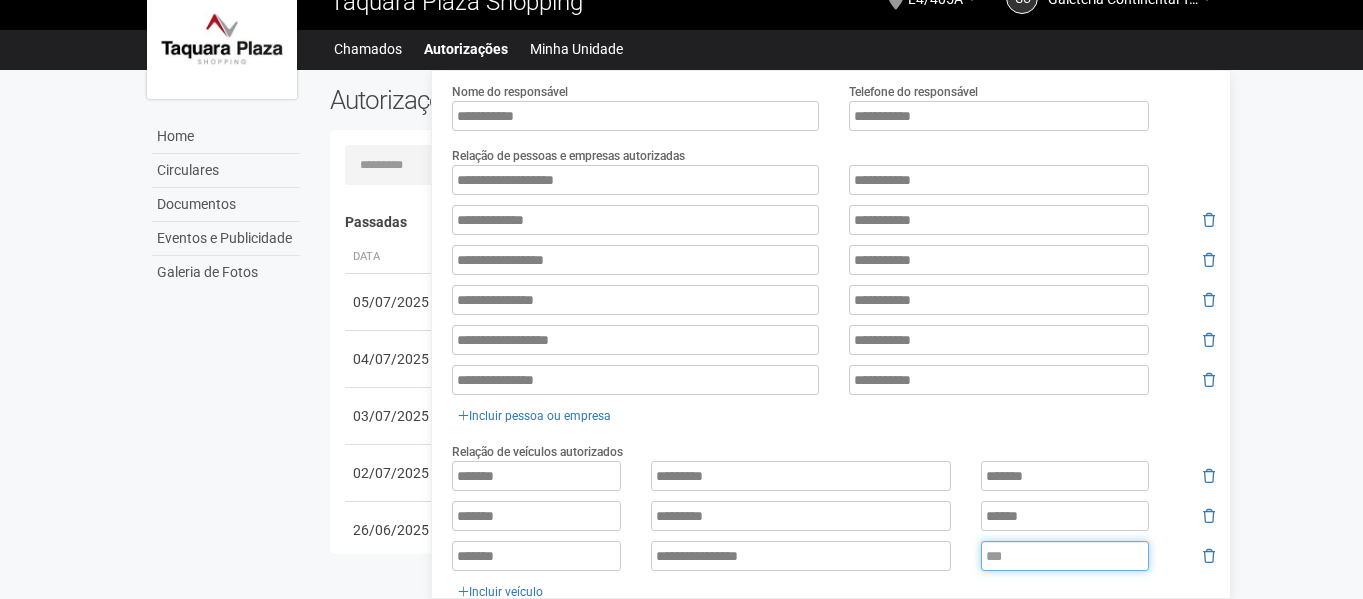 click at bounding box center [1065, 556] 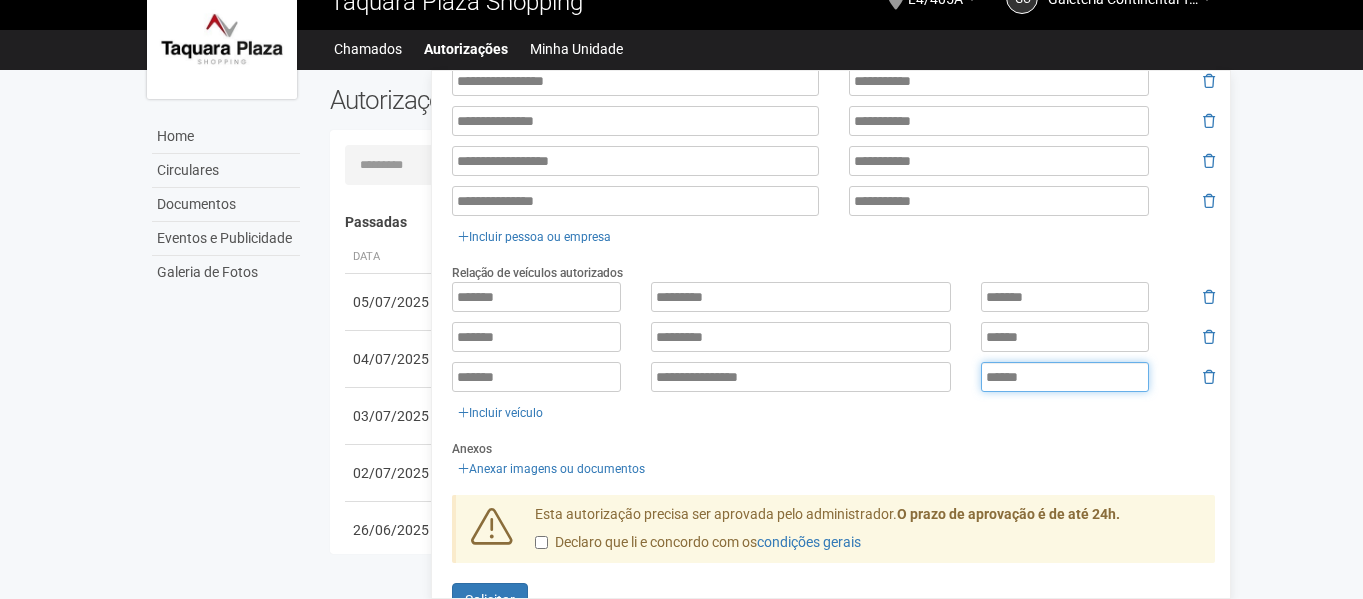 scroll, scrollTop: 600, scrollLeft: 0, axis: vertical 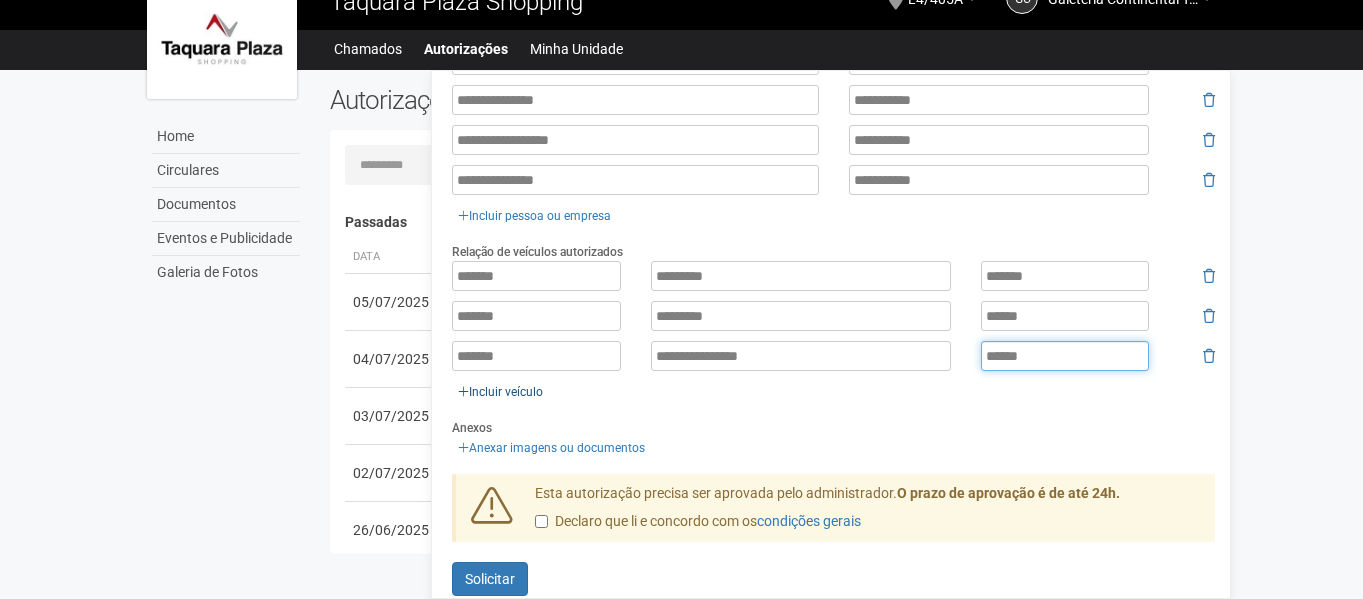type on "******" 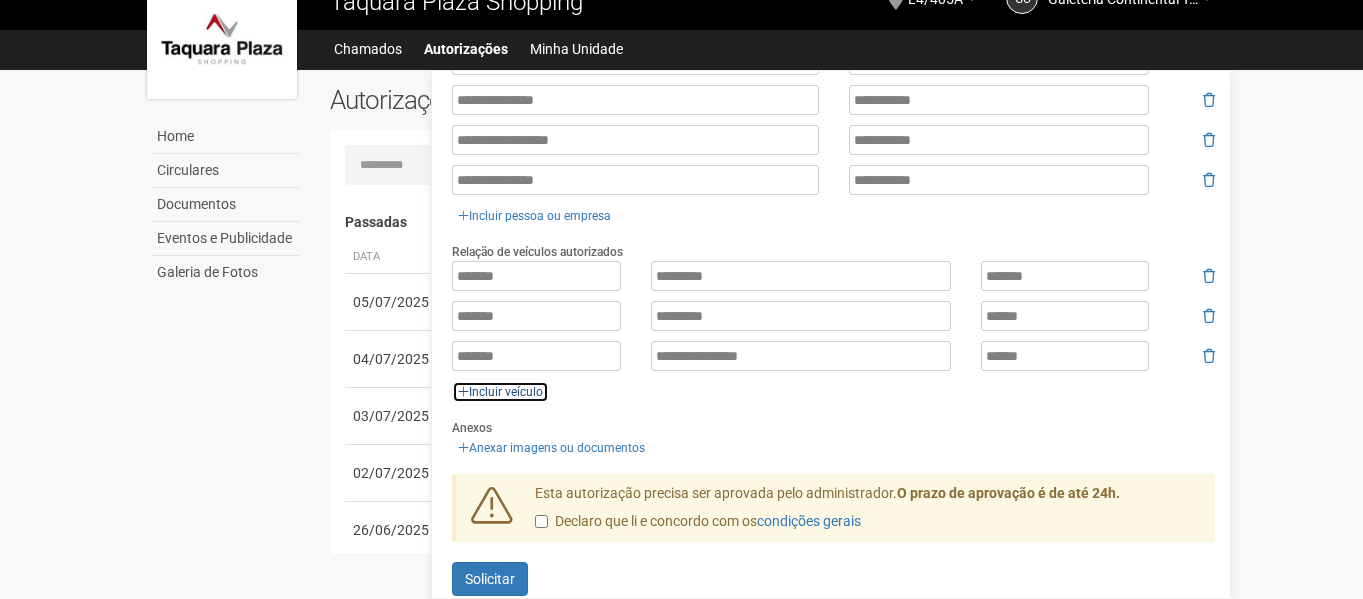 click on "Incluir veículo" at bounding box center (500, 392) 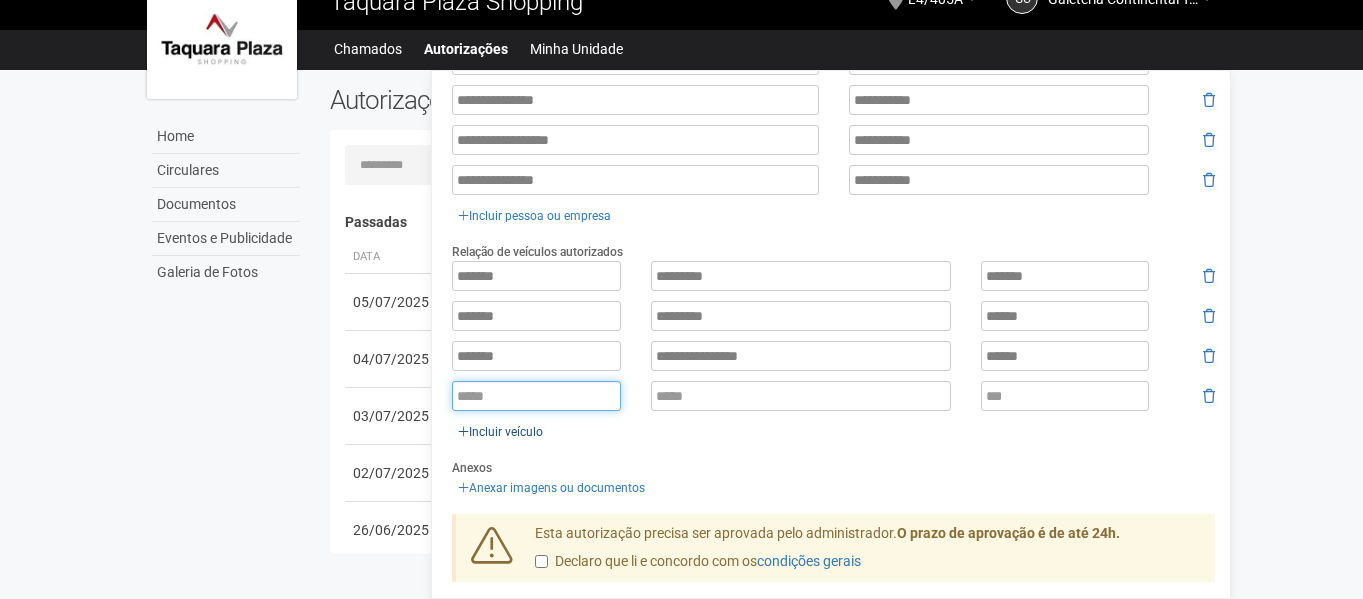 click at bounding box center [536, 396] 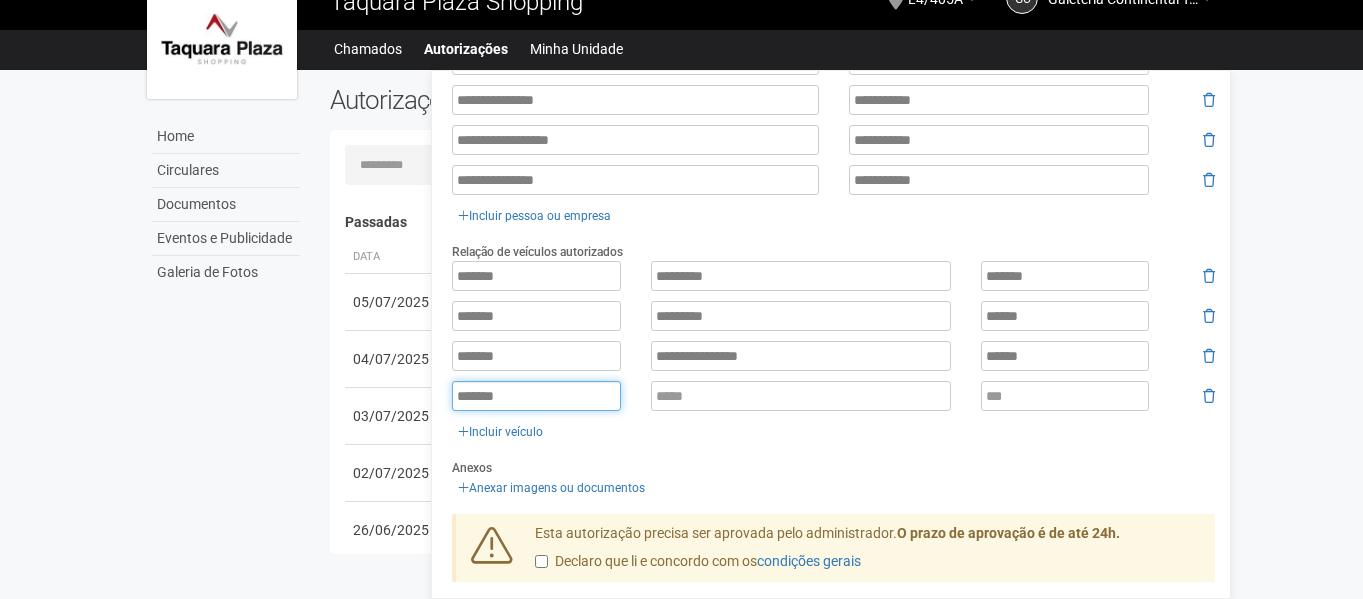 type on "*******" 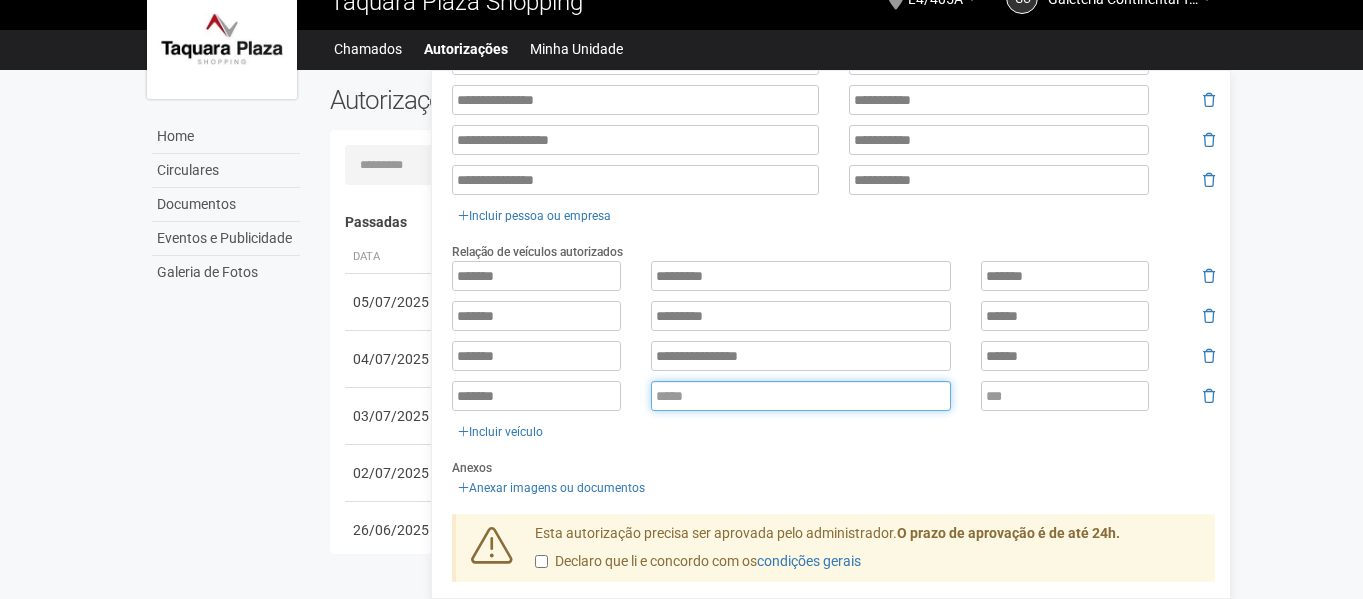 click at bounding box center [801, 396] 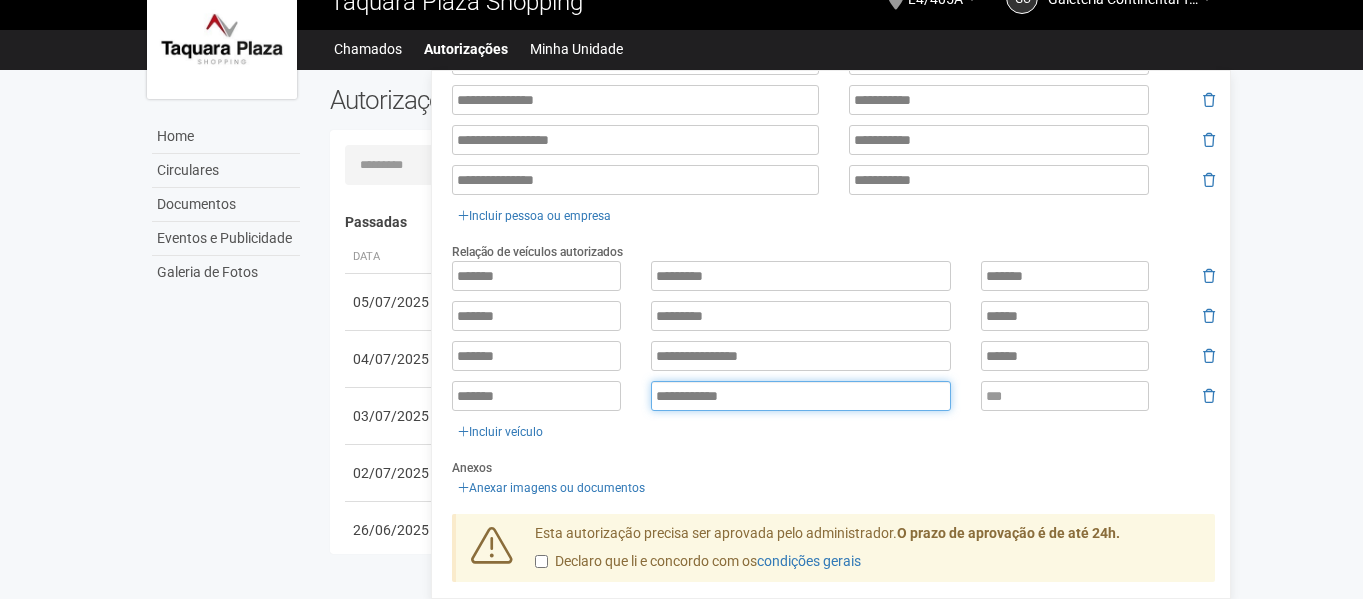 type on "**********" 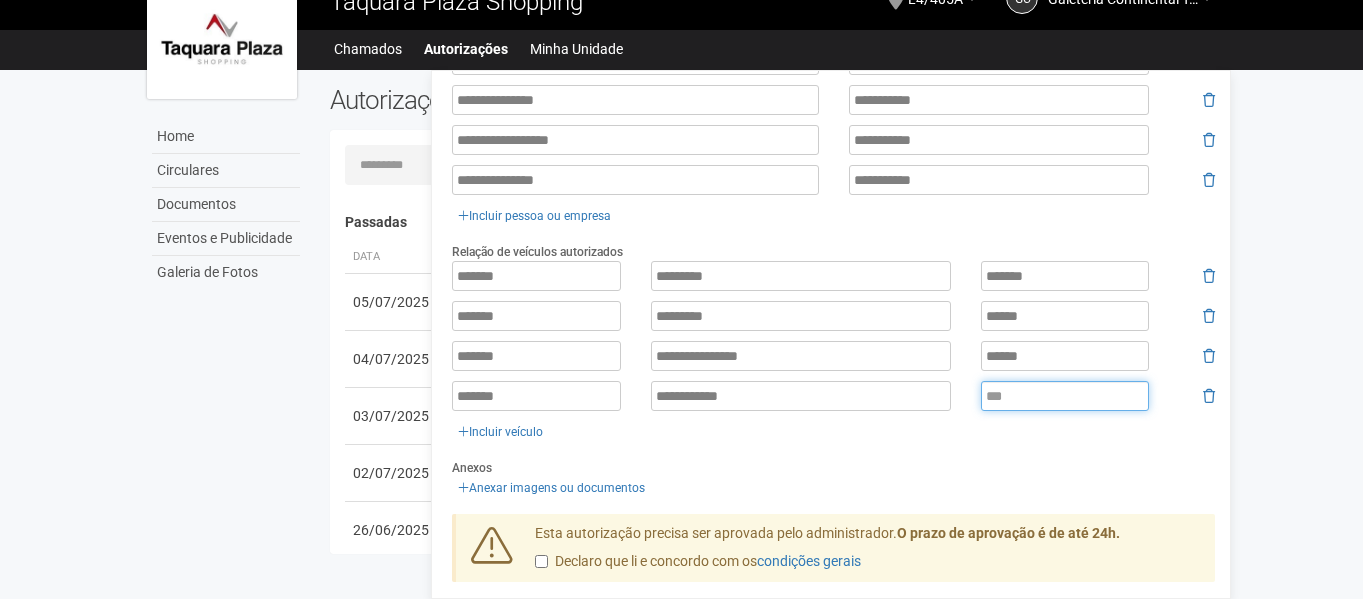 click at bounding box center [1065, 396] 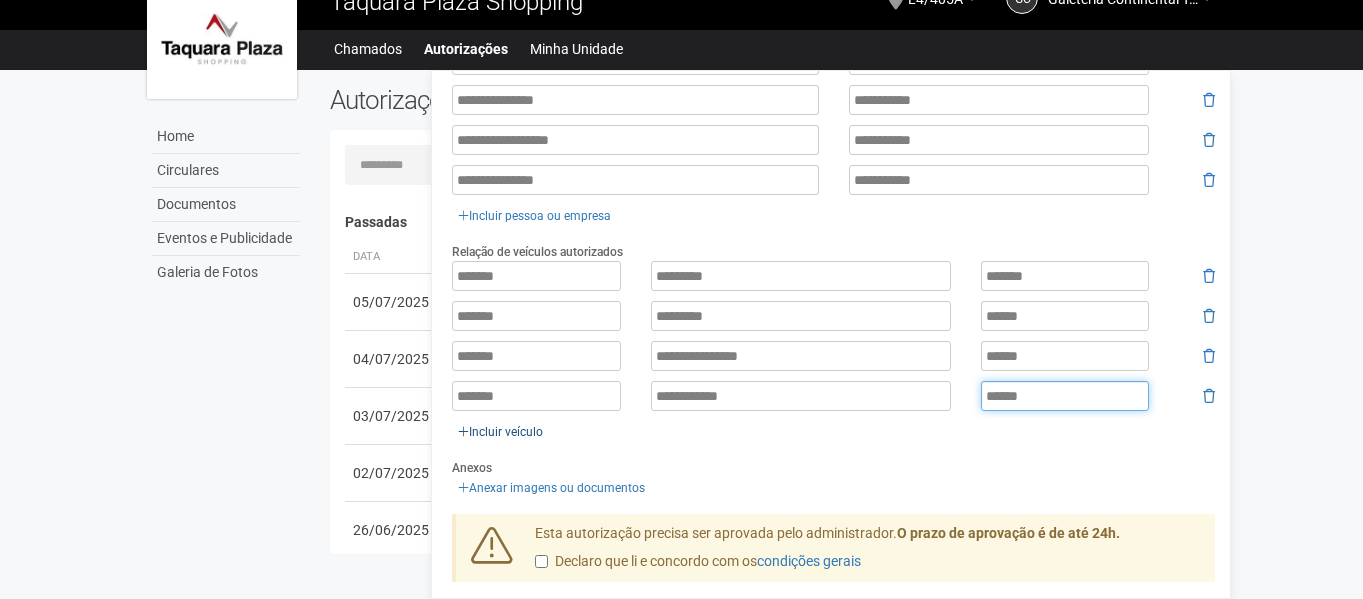 type on "******" 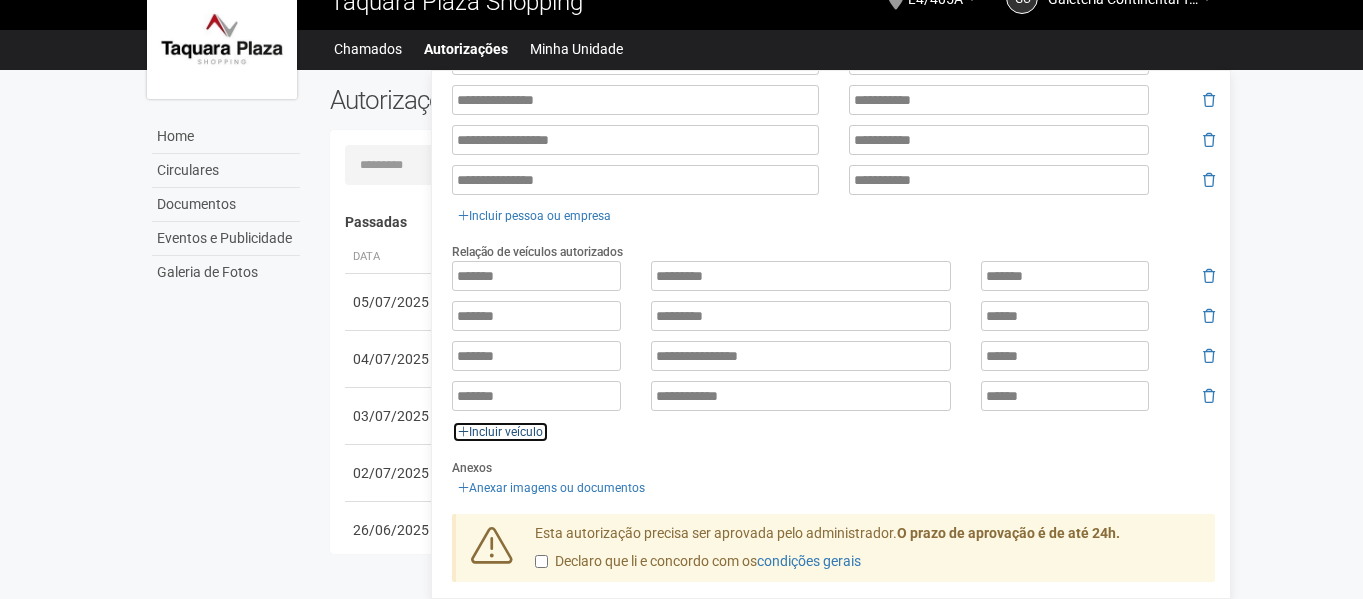 click on "Incluir veículo" at bounding box center [500, 432] 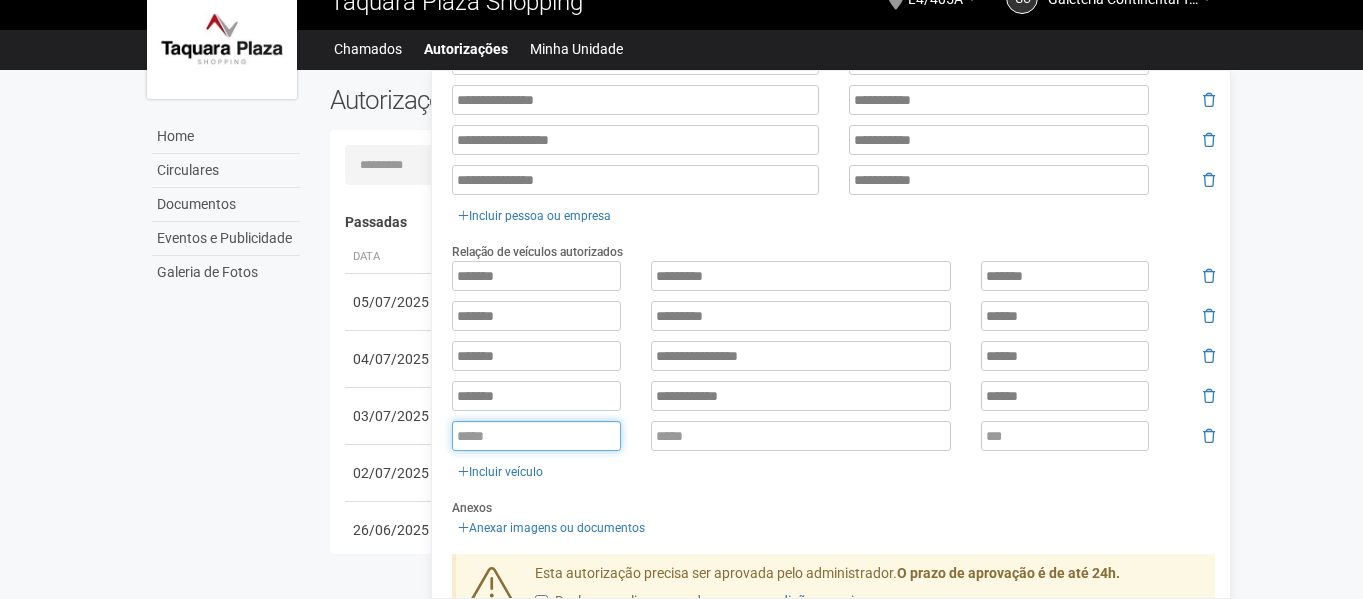 click at bounding box center (536, 436) 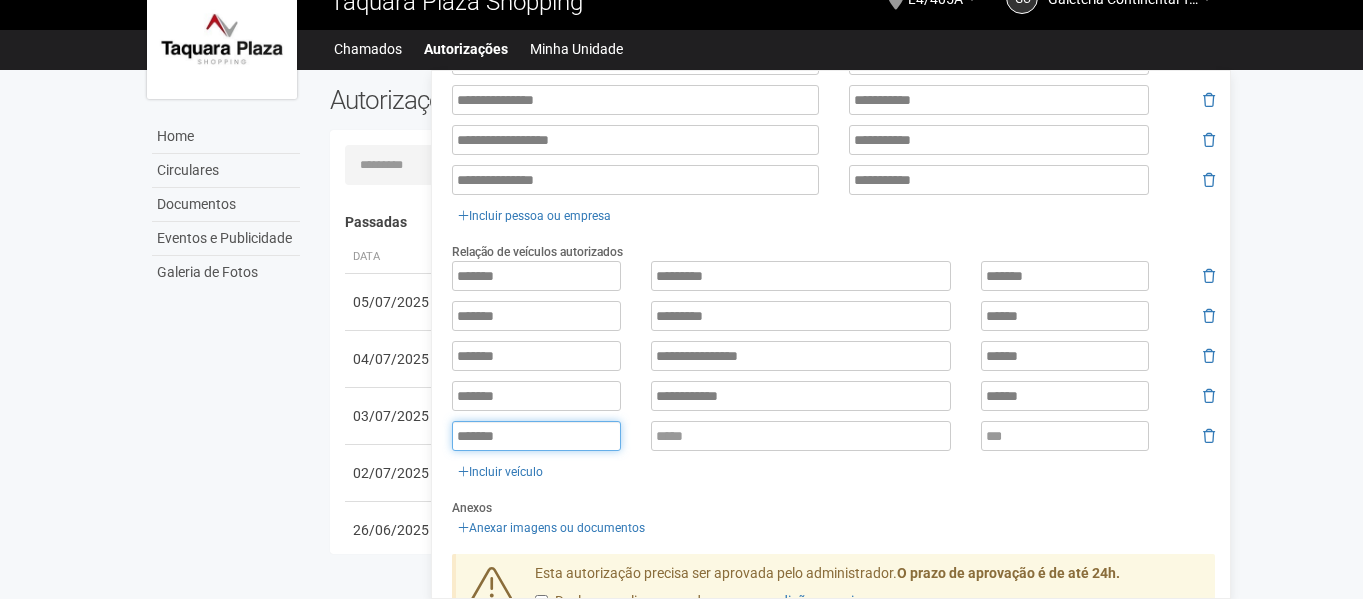 type on "*******" 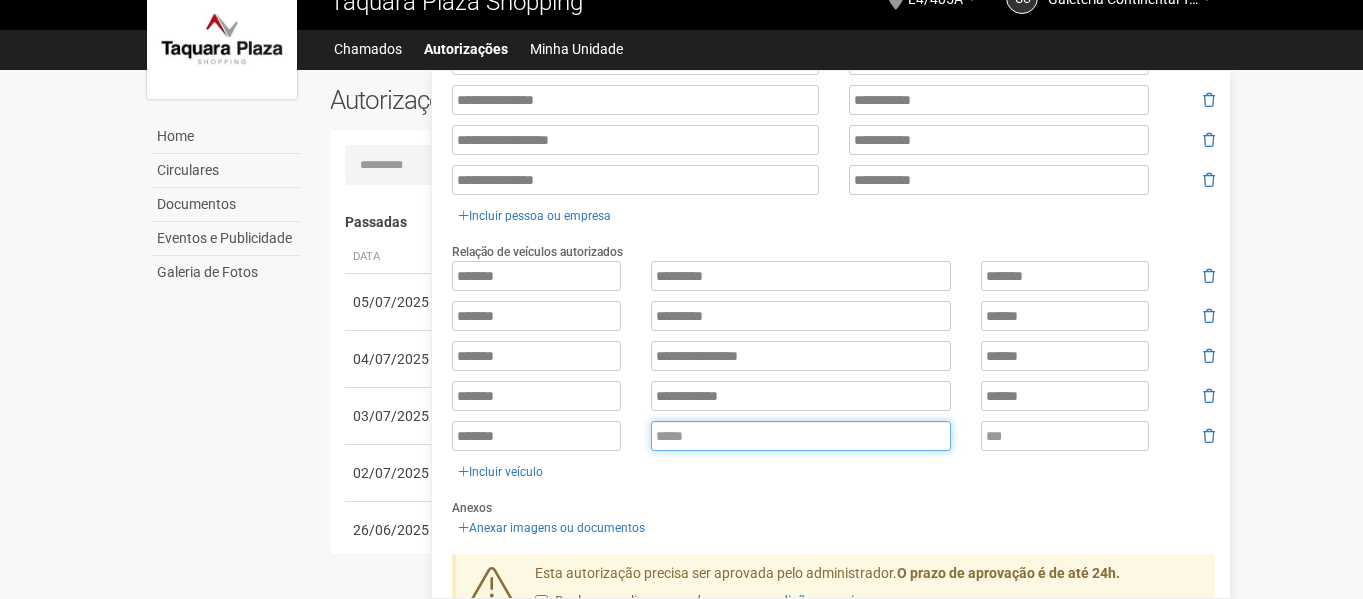click at bounding box center (801, 436) 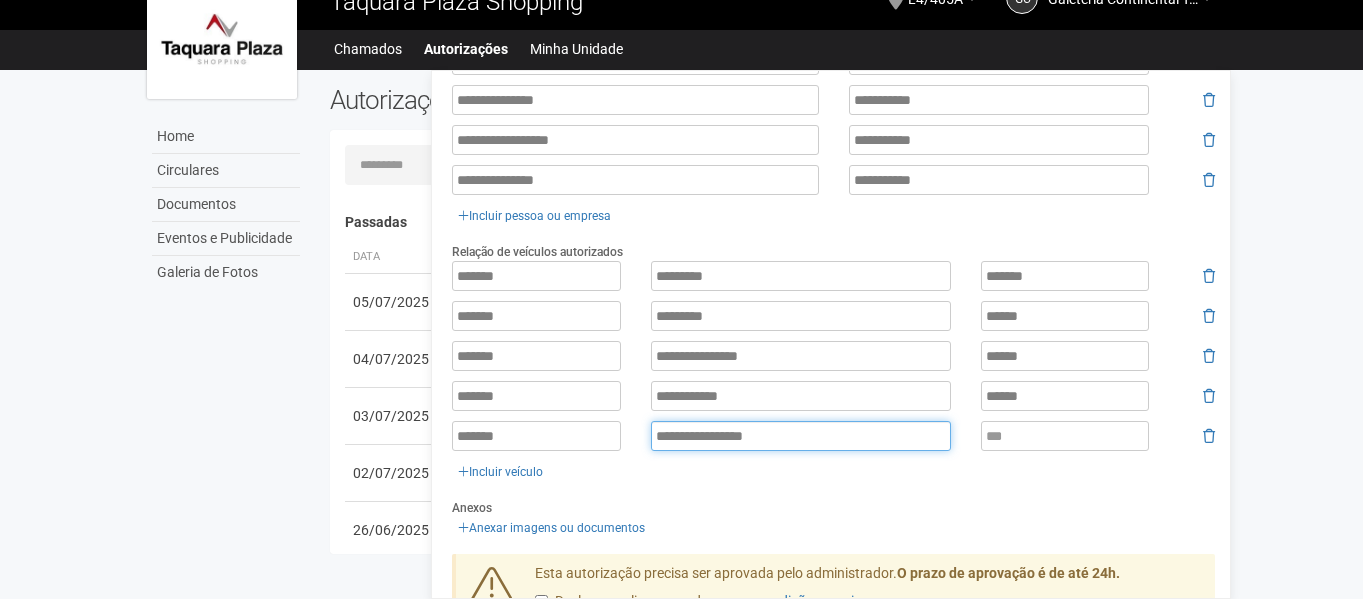 type on "**********" 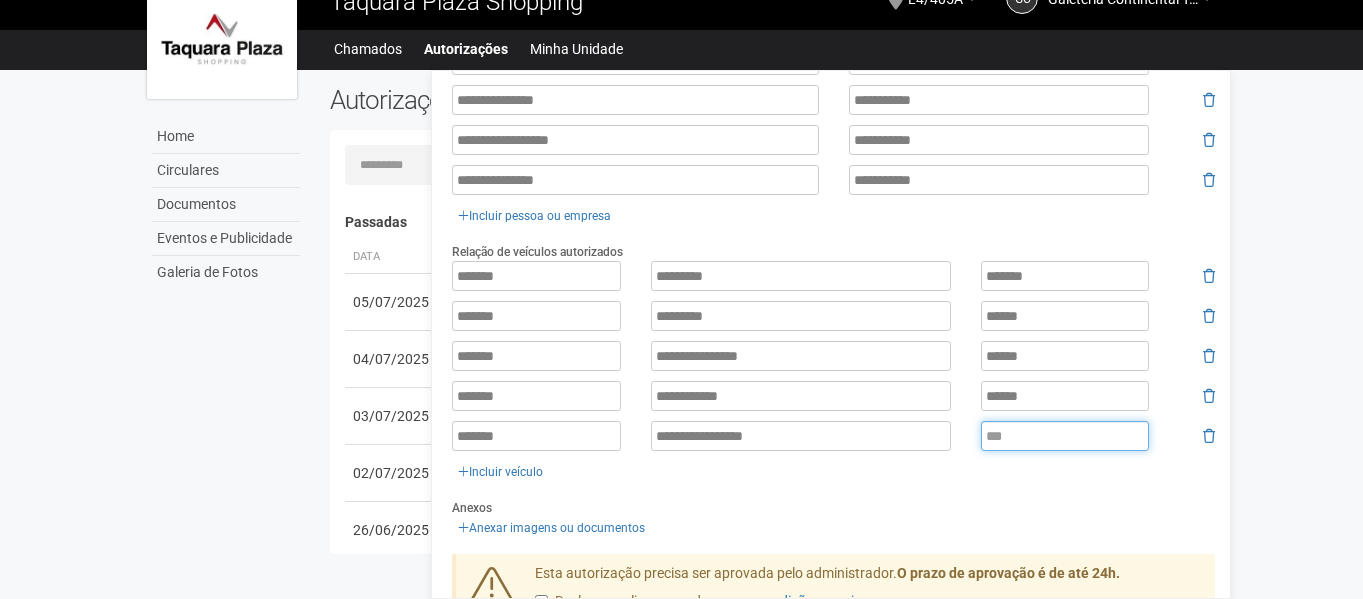 click at bounding box center (1065, 436) 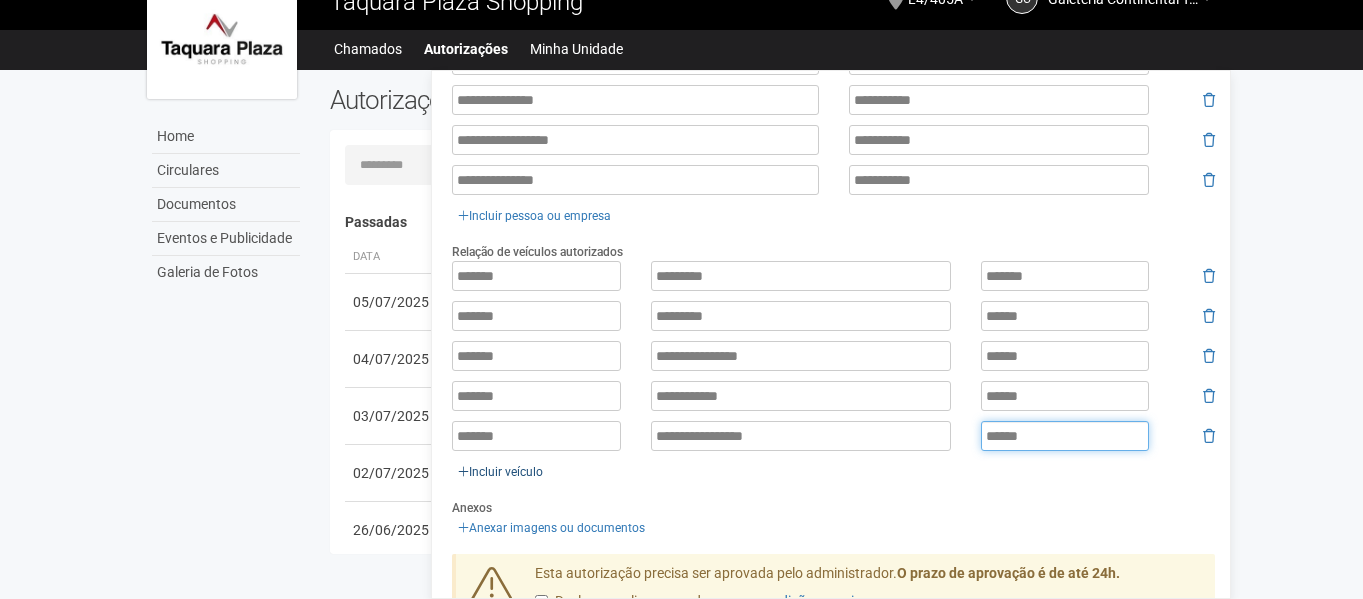 type on "******" 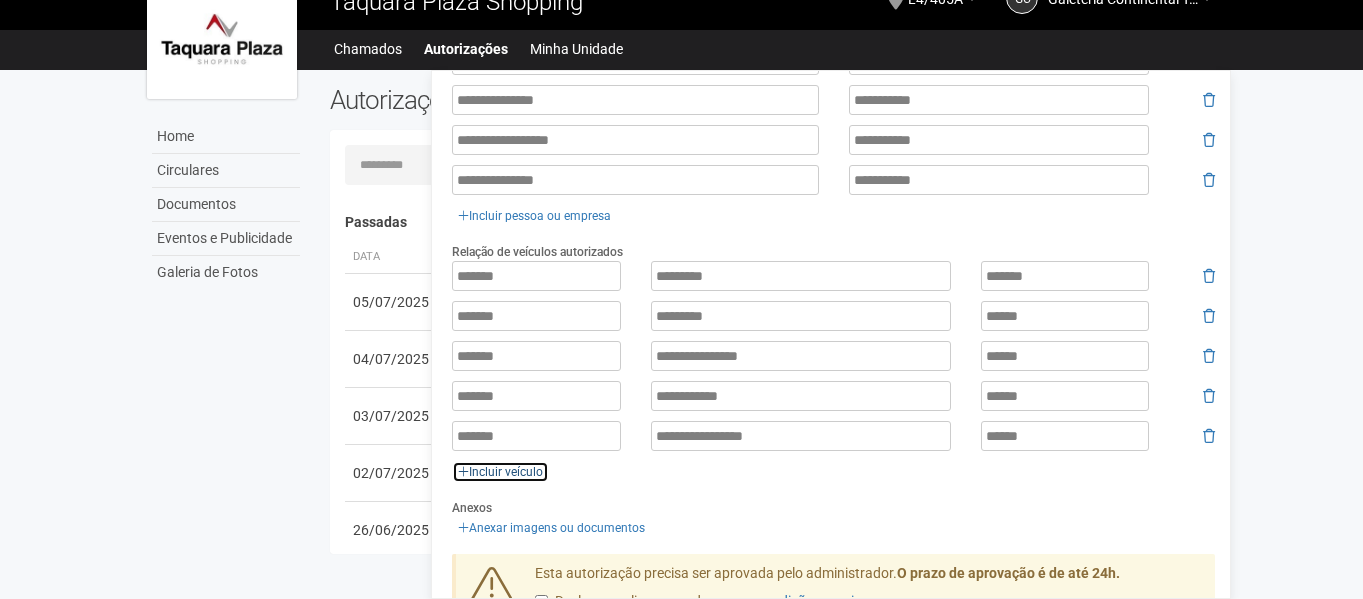 click on "Incluir veículo" at bounding box center (500, 472) 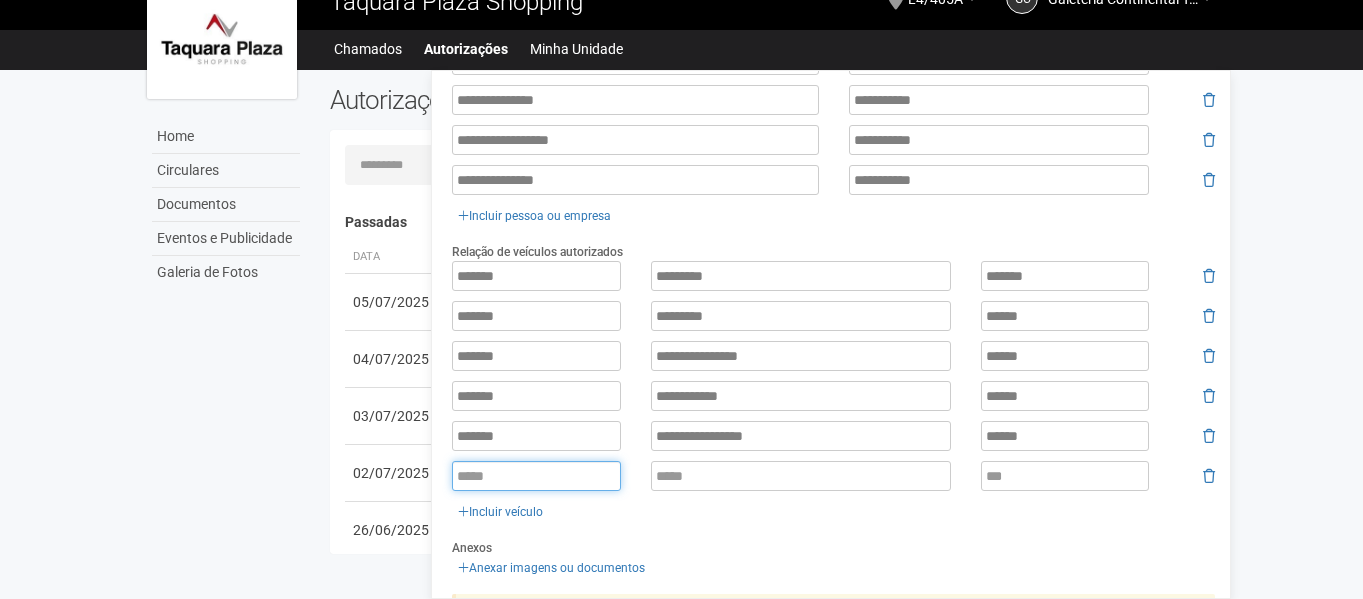 click at bounding box center [536, 476] 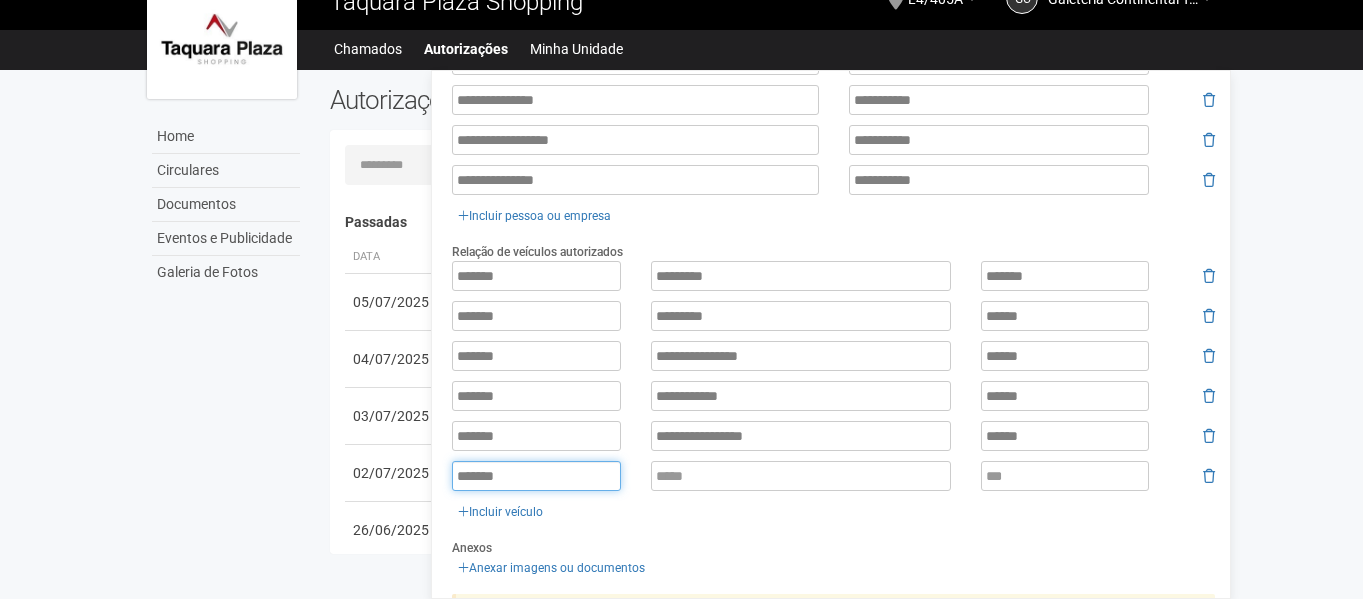 type on "*******" 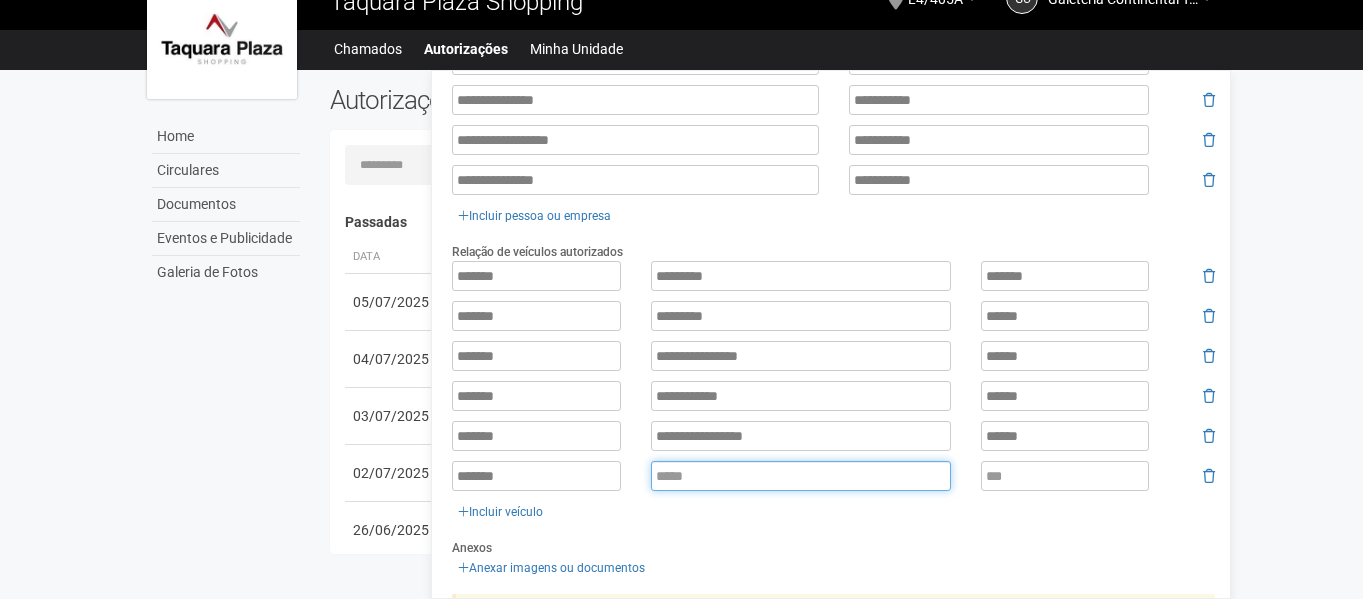 click at bounding box center (801, 476) 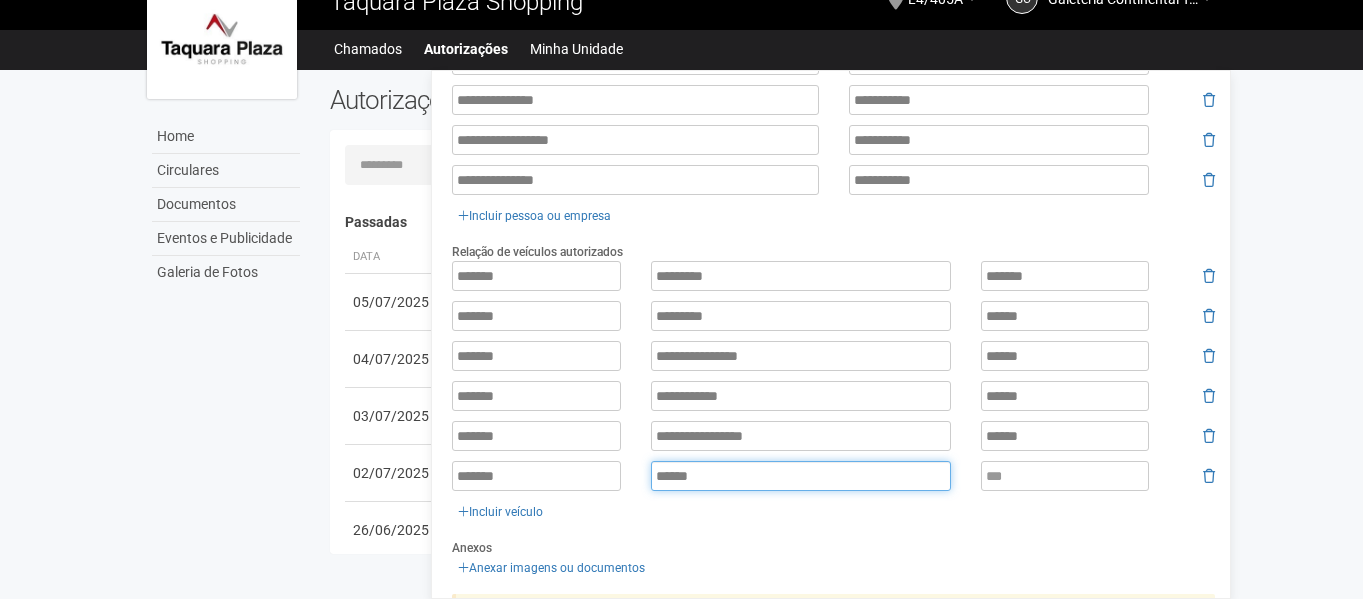 type on "****" 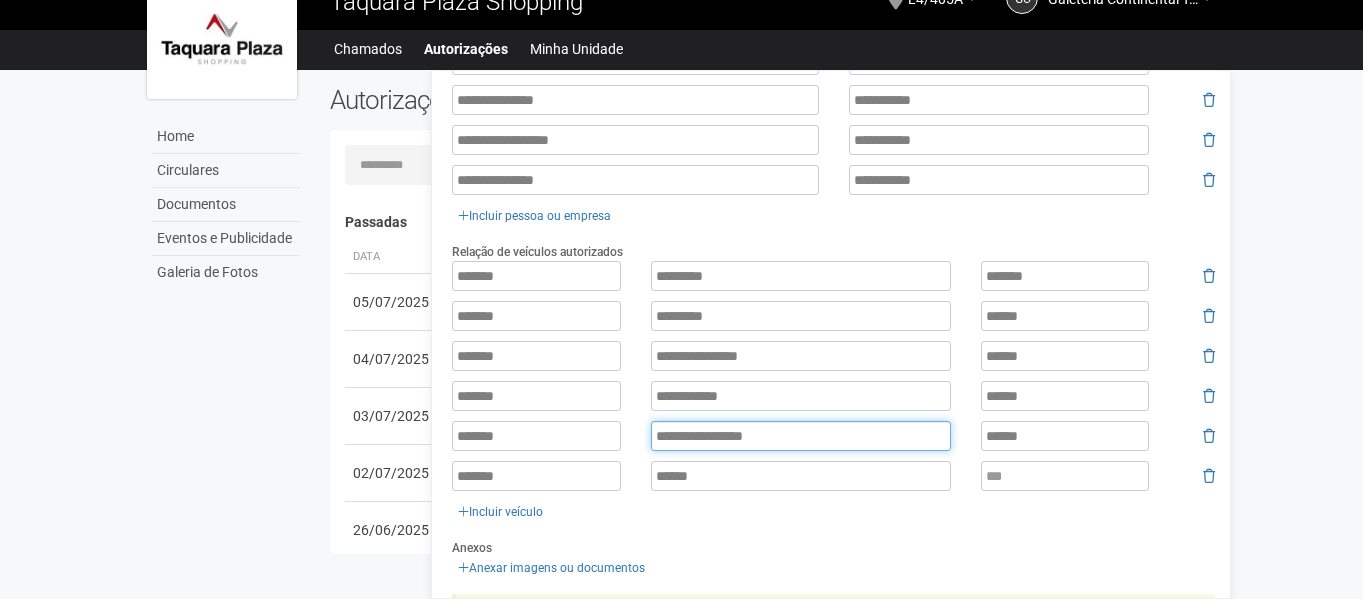 click on "**********" at bounding box center [801, 436] 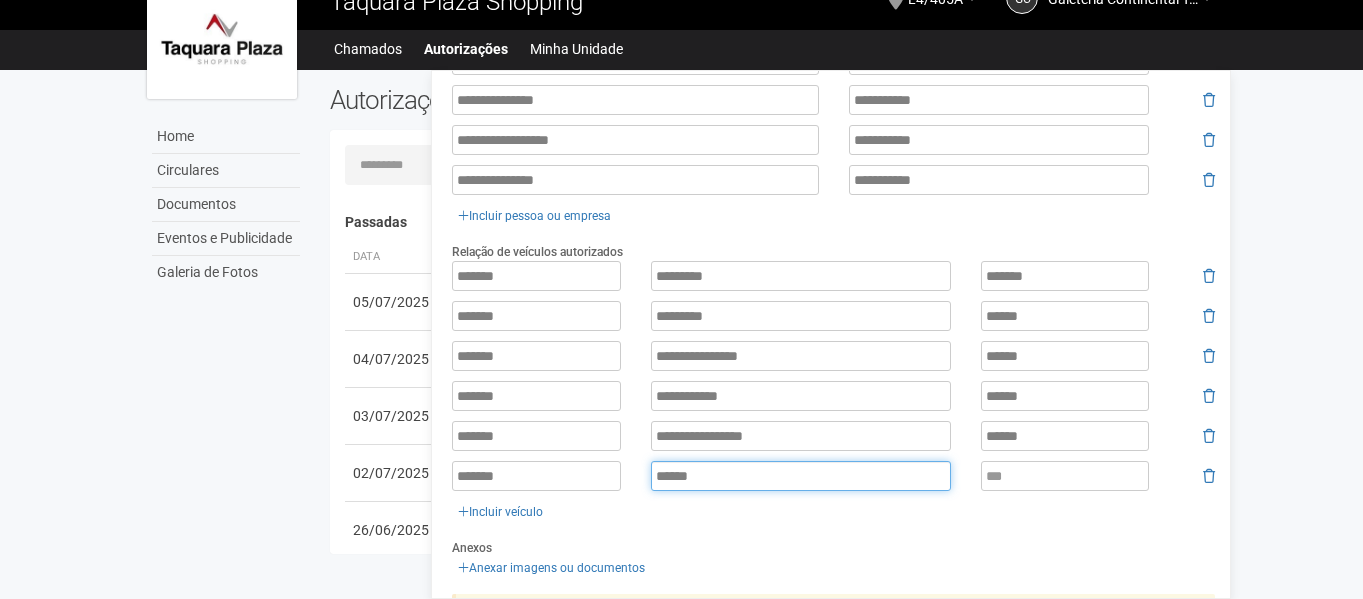 click on "****" at bounding box center (801, 476) 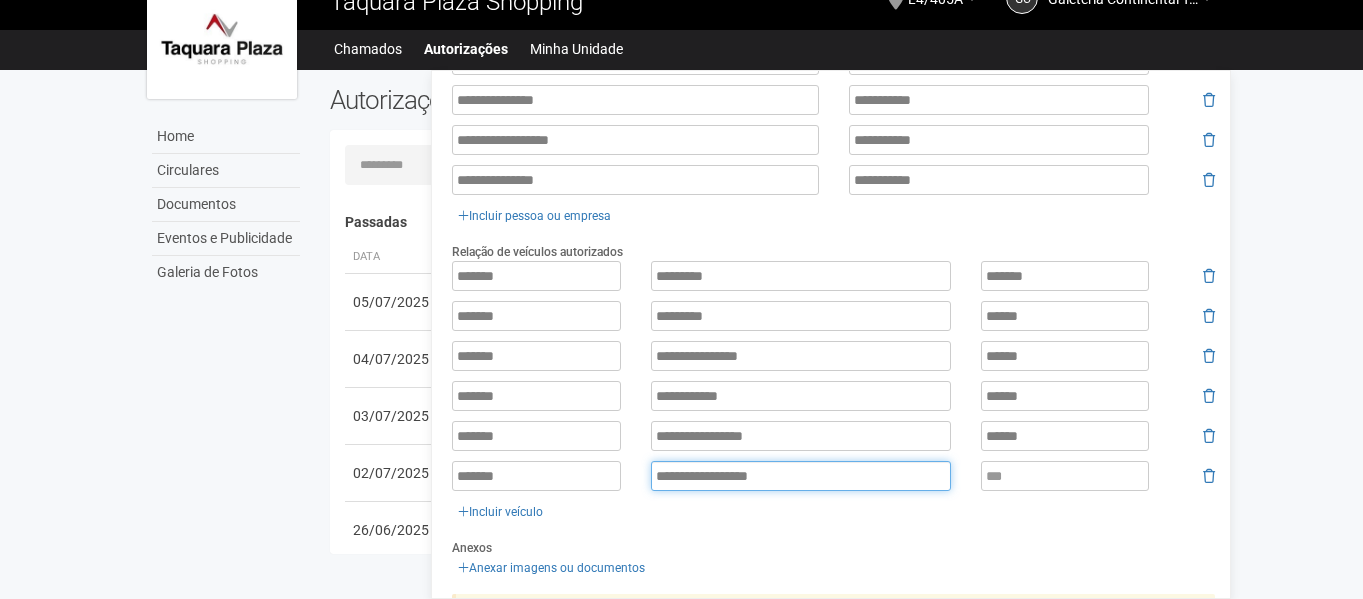 type on "**********" 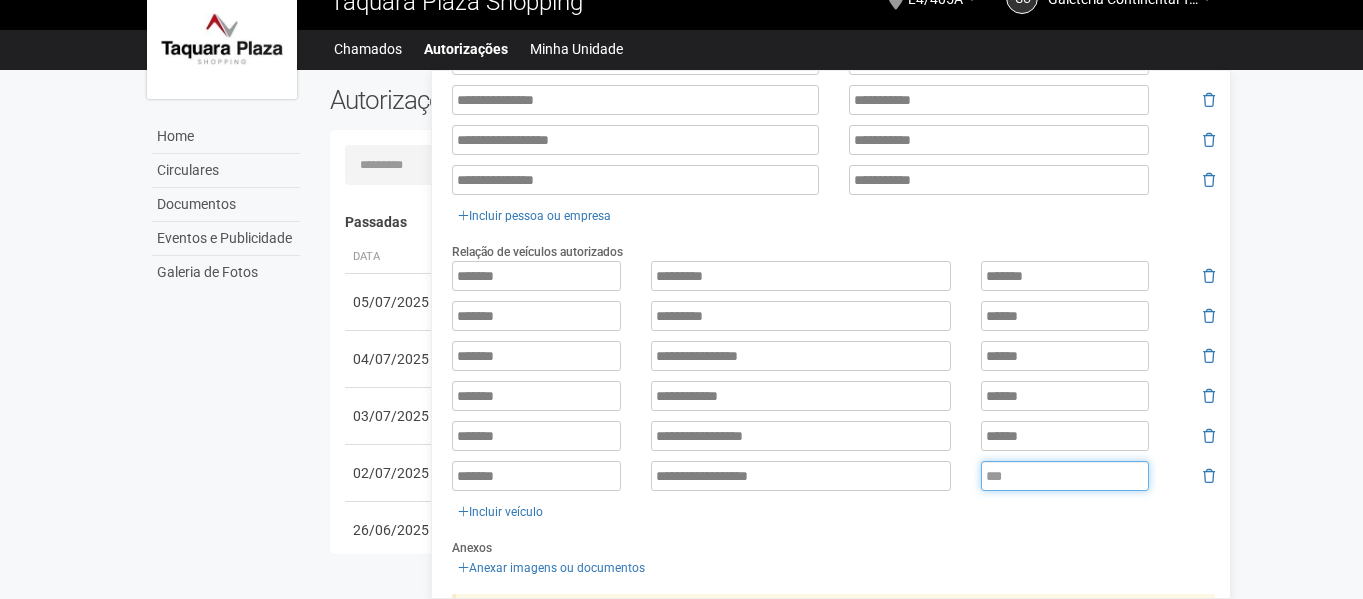 click at bounding box center (1065, 476) 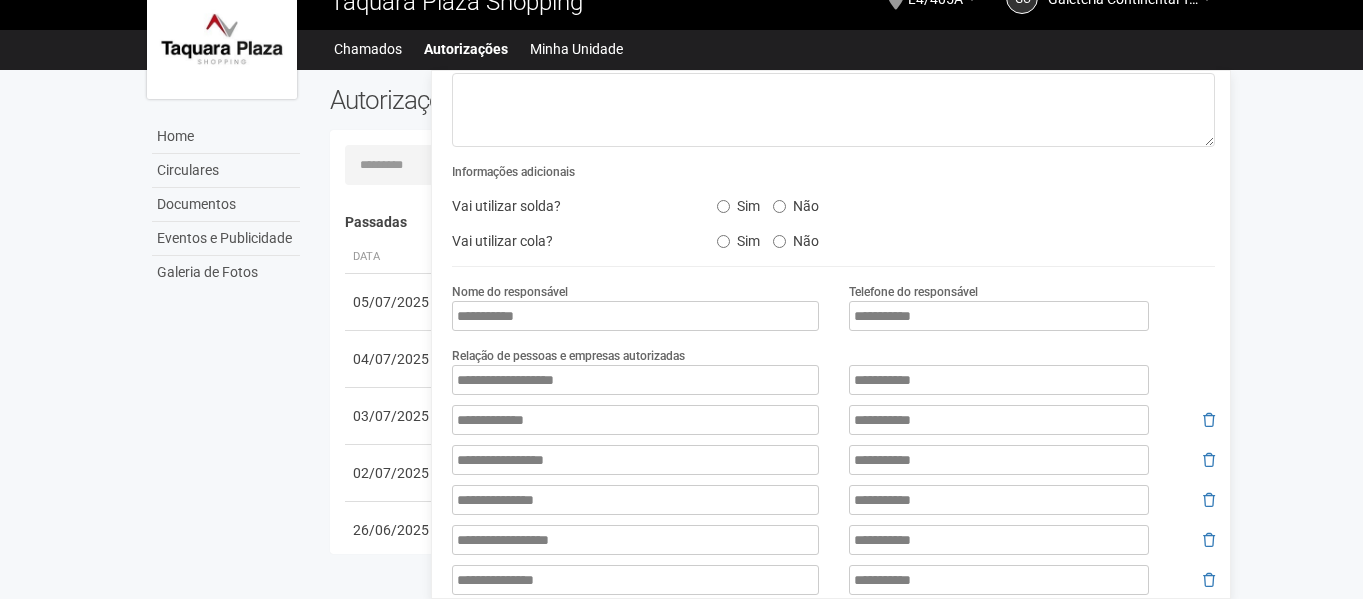 scroll, scrollTop: 0, scrollLeft: 0, axis: both 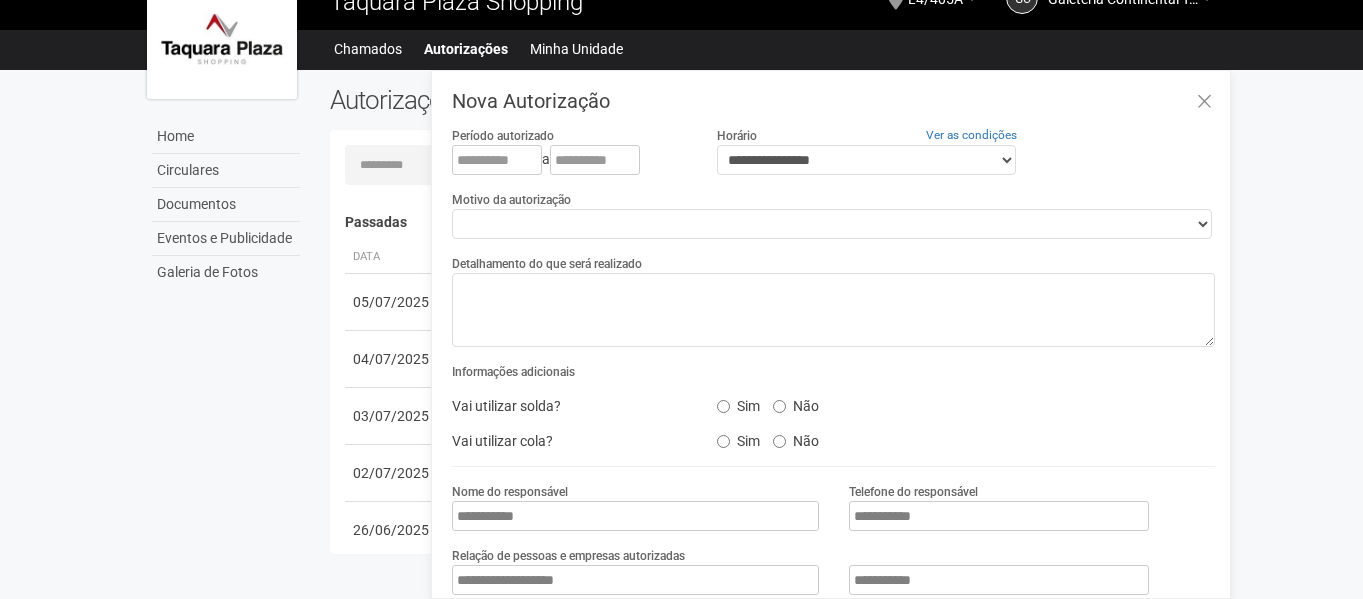 type on "******" 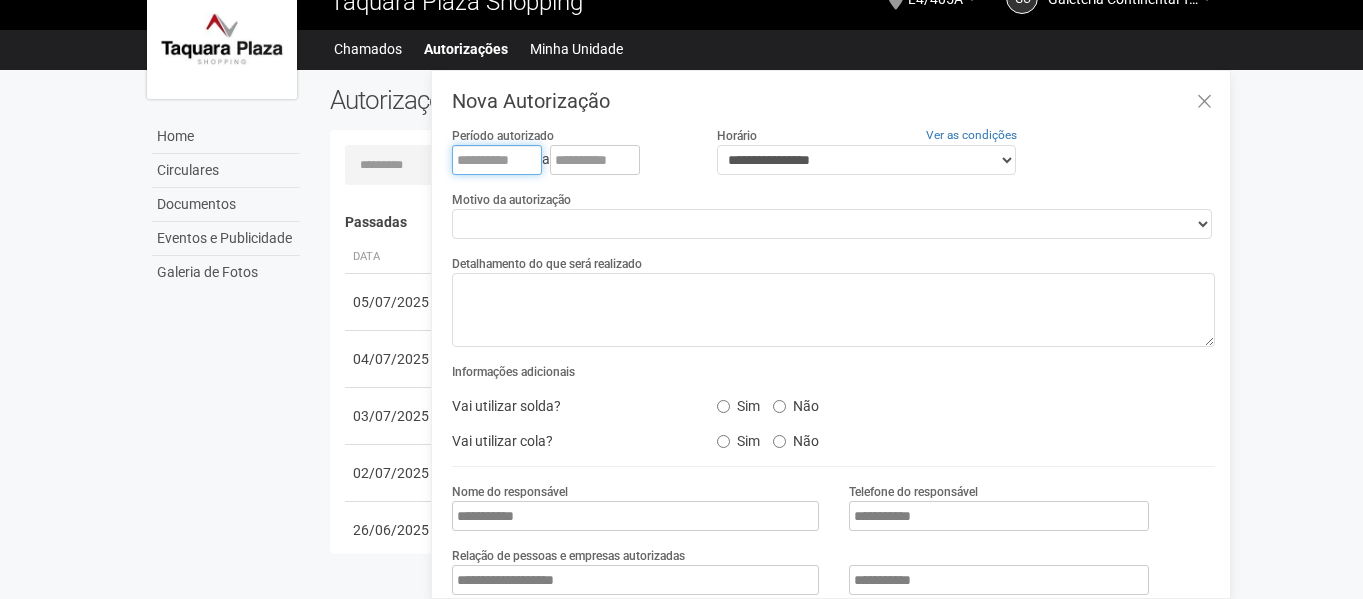 click at bounding box center (497, 160) 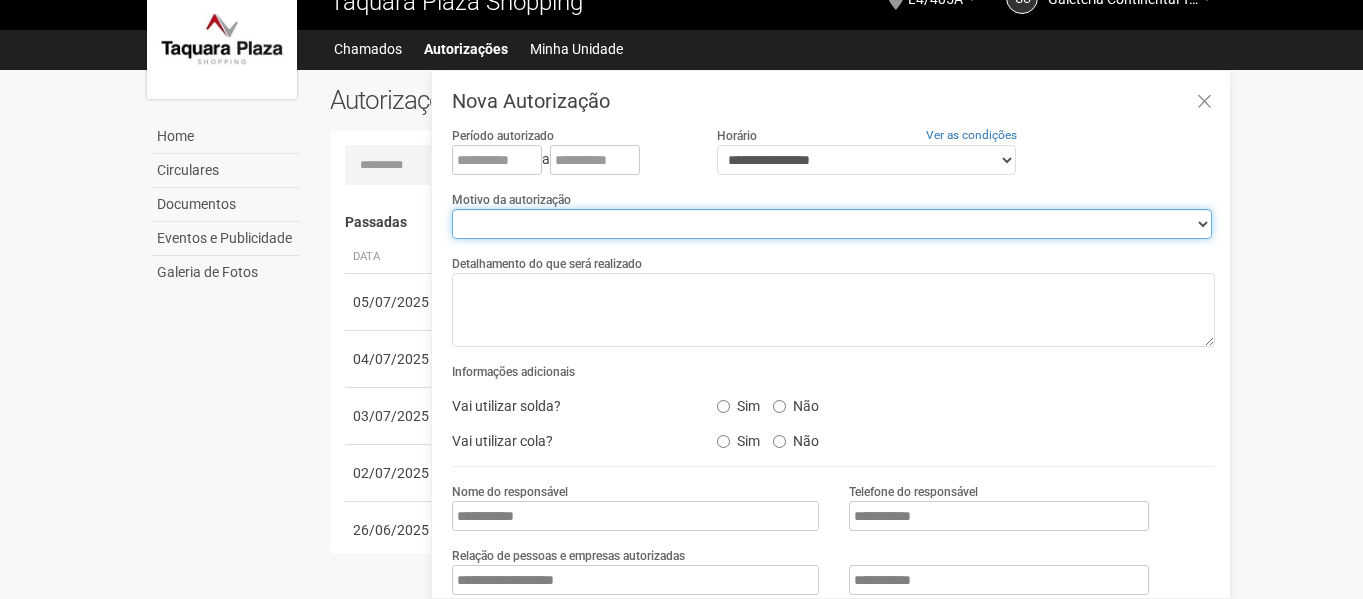 click on "**********" at bounding box center (832, 224) 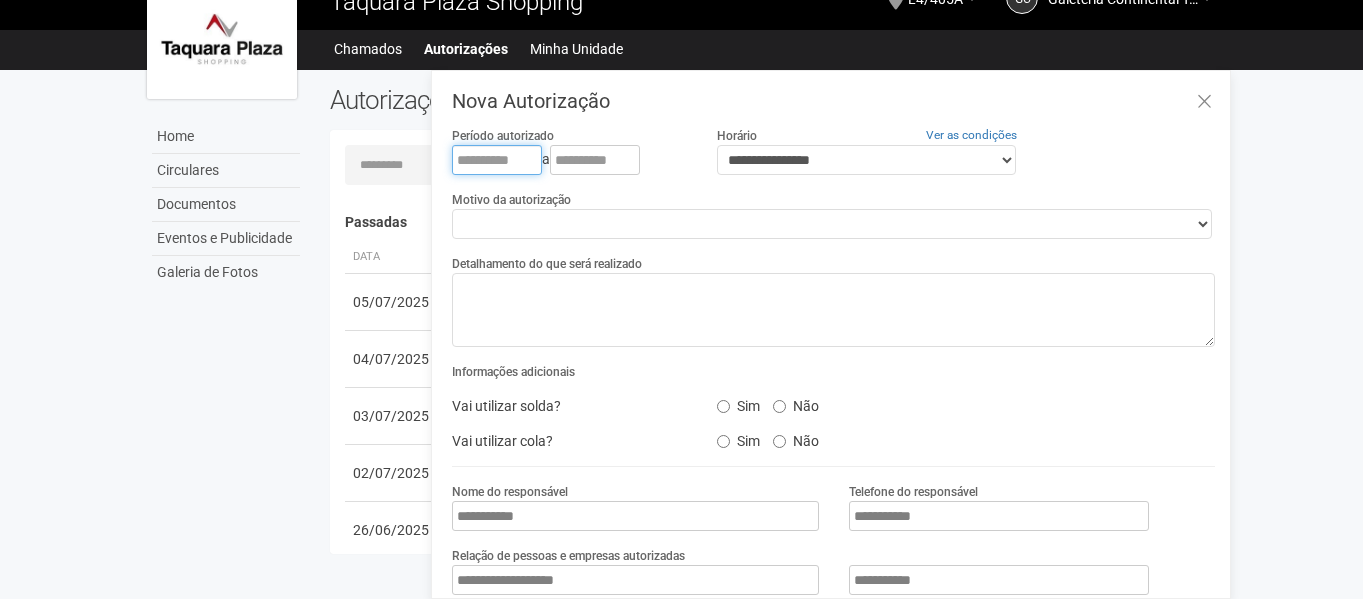 click at bounding box center [497, 160] 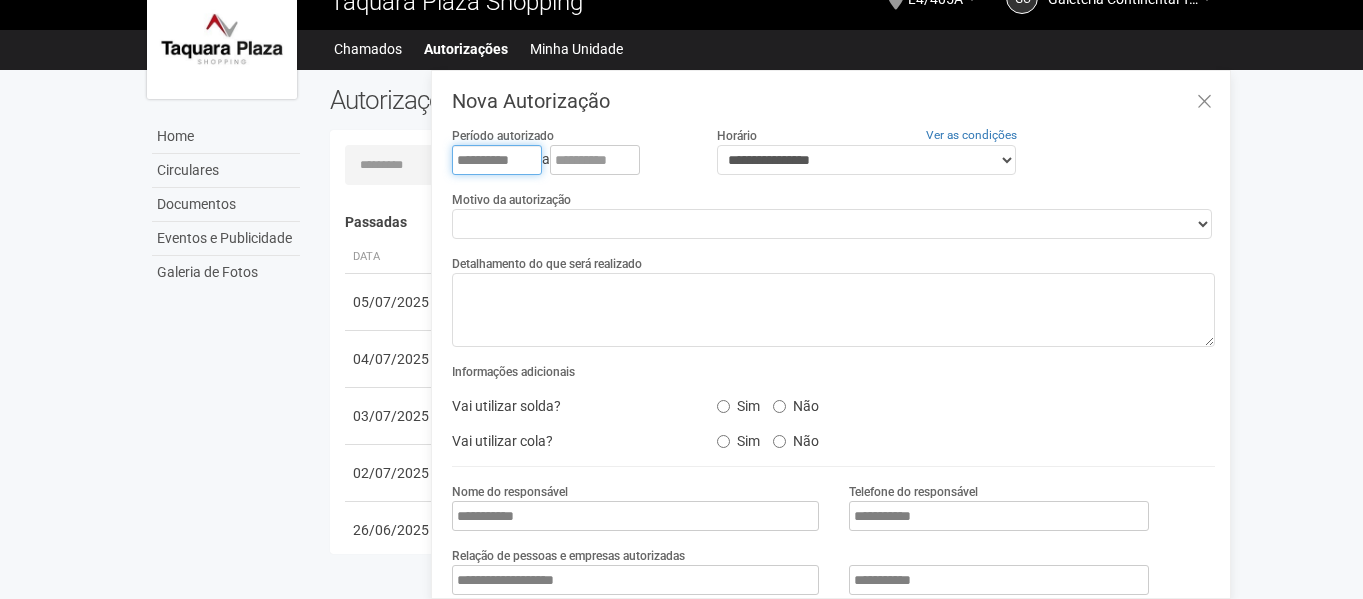 type on "**********" 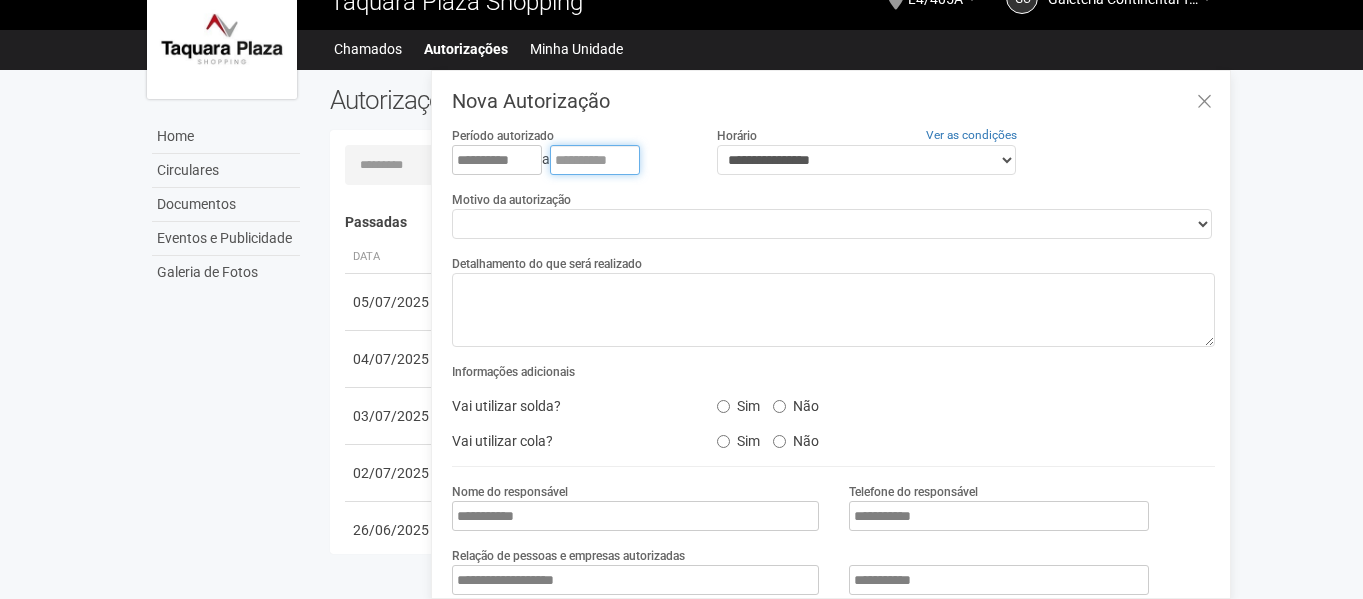 click at bounding box center [595, 160] 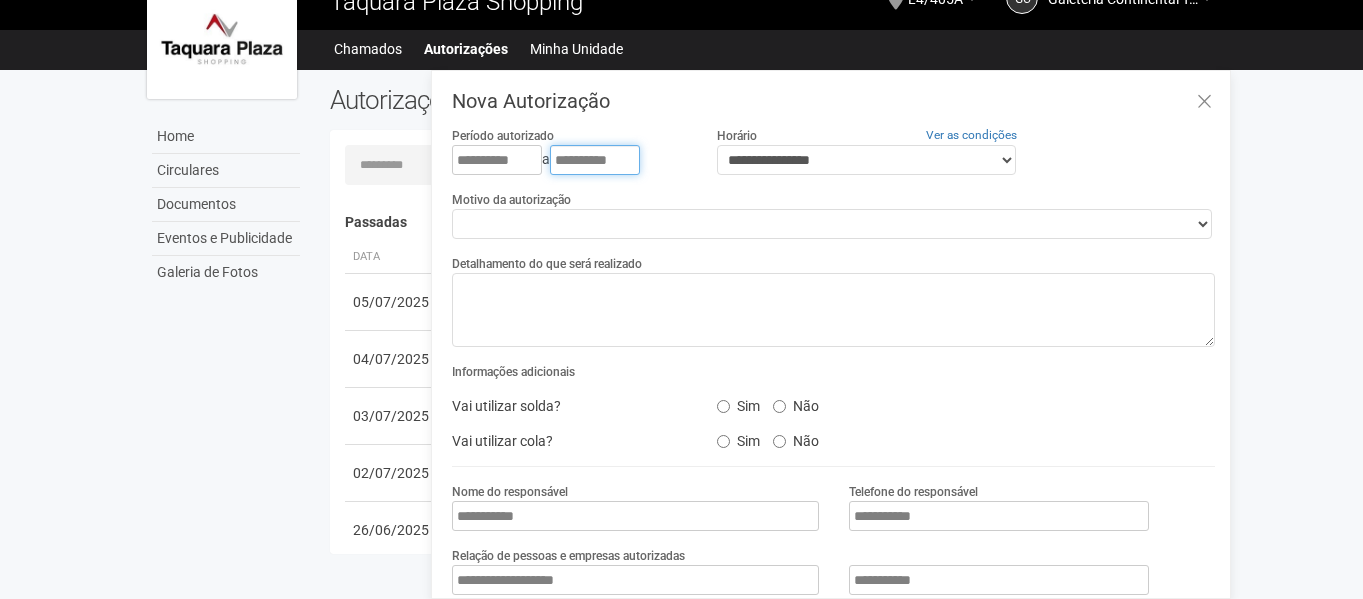 type on "**********" 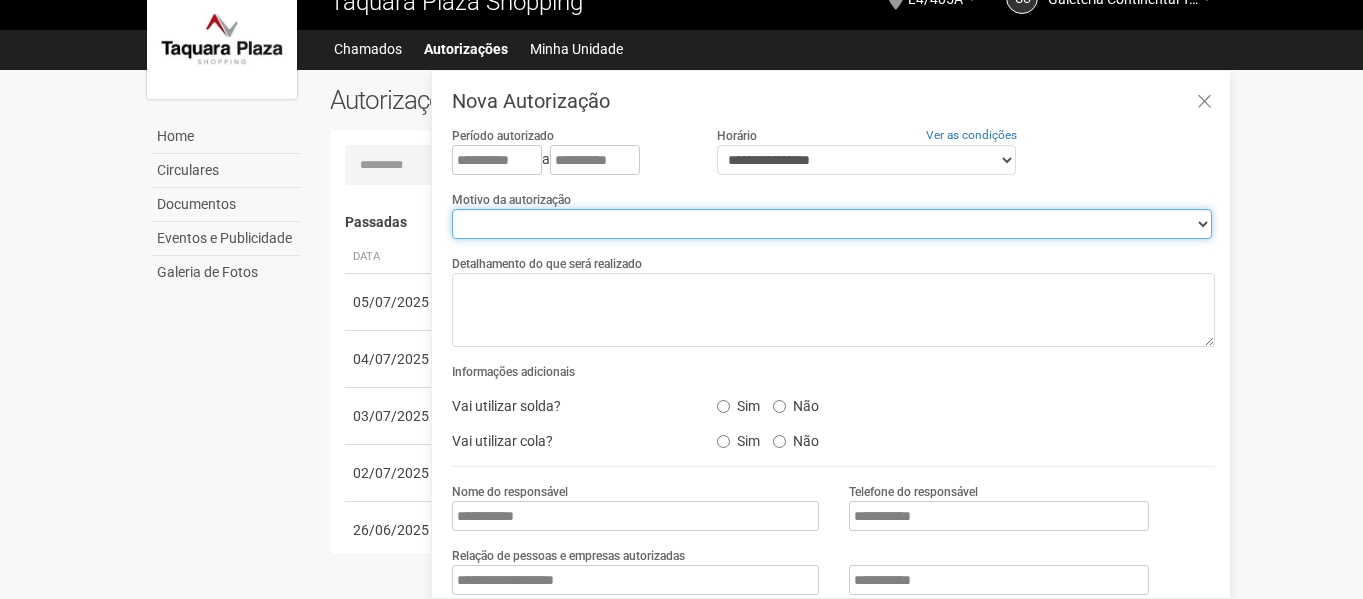 click on "**********" at bounding box center (832, 224) 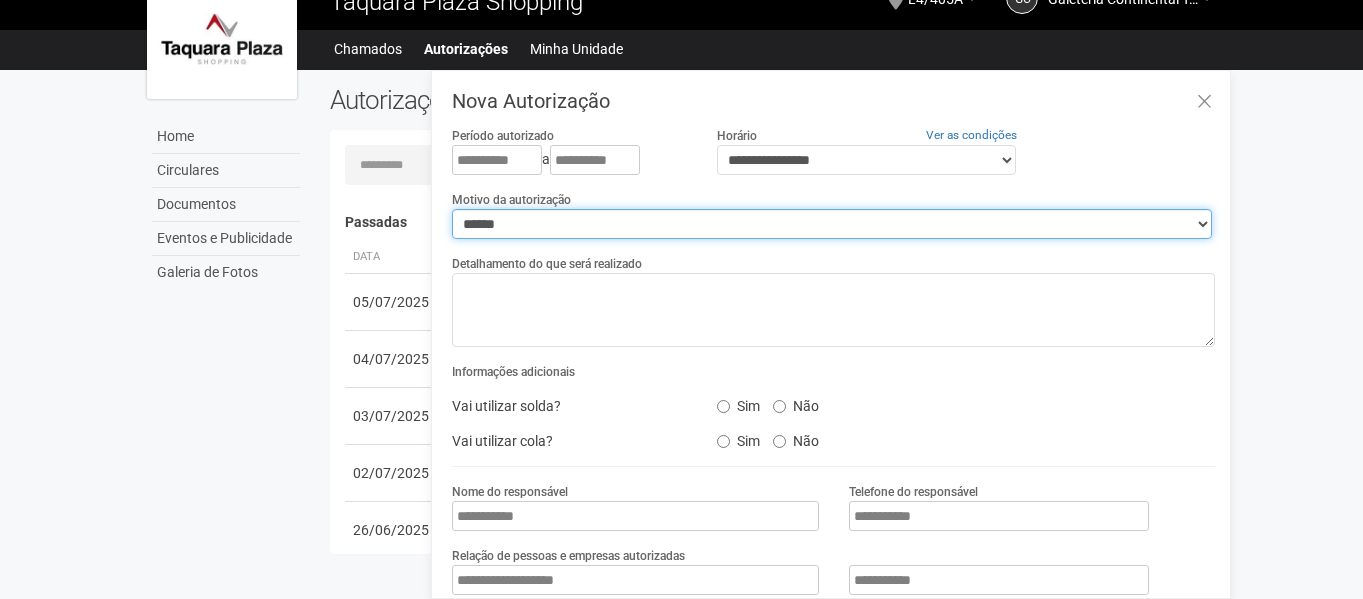 click on "**********" at bounding box center (832, 224) 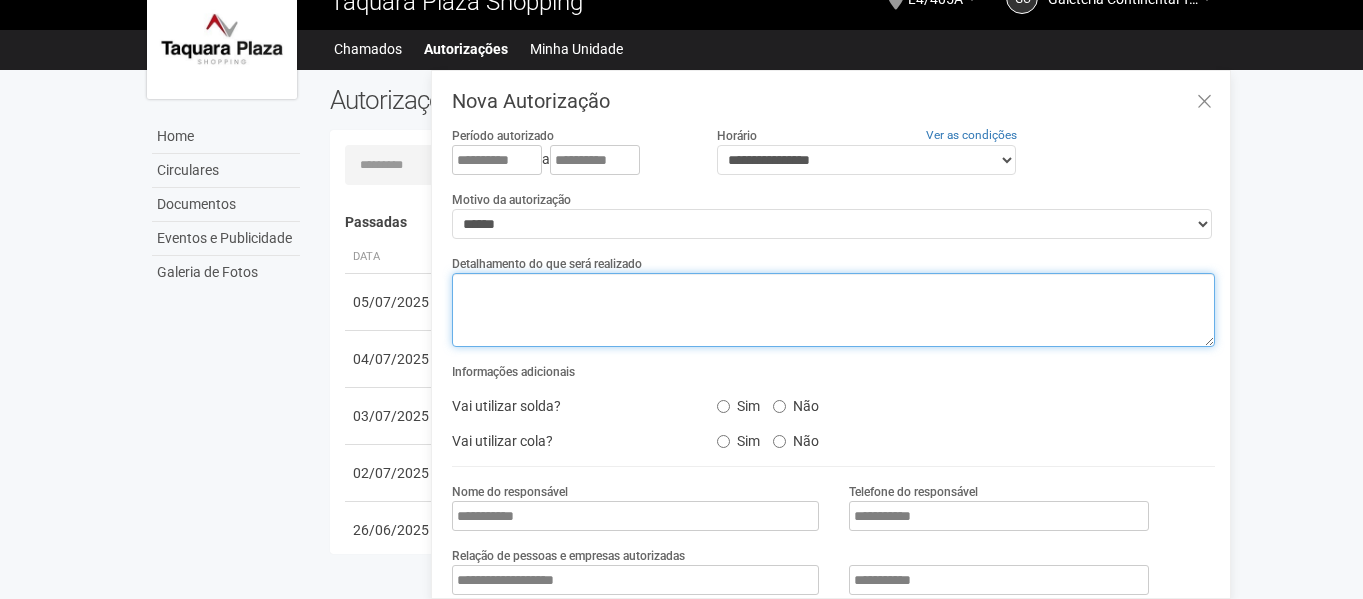 click at bounding box center [833, 310] 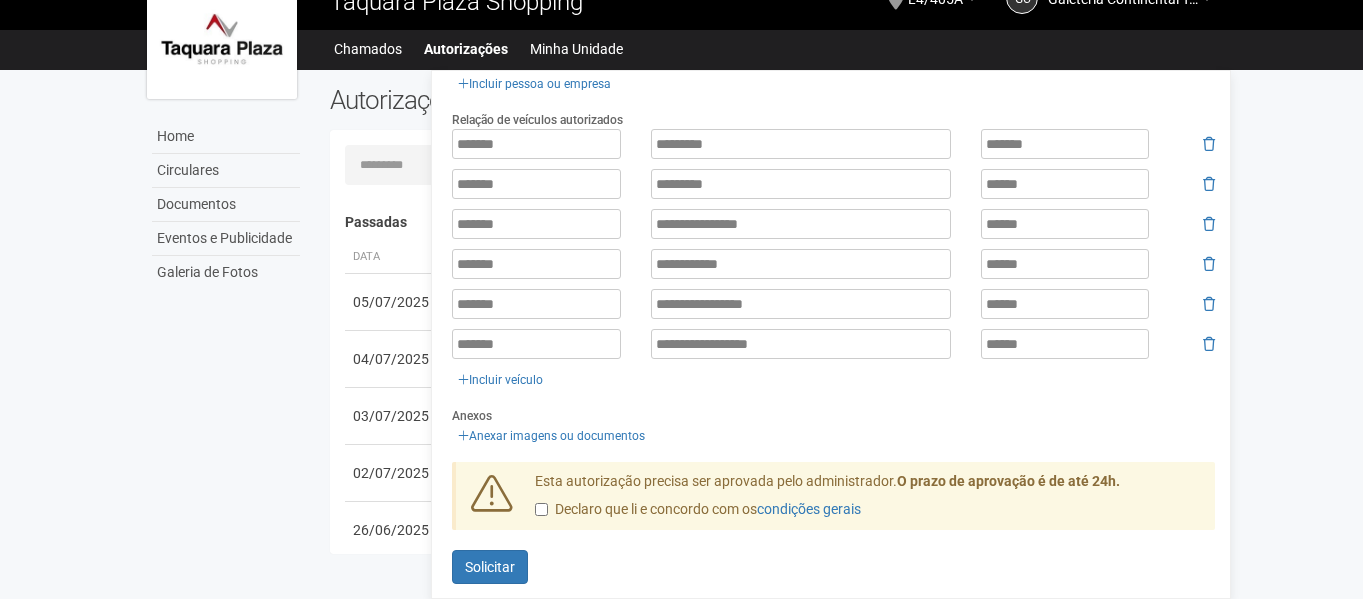 scroll, scrollTop: 743, scrollLeft: 0, axis: vertical 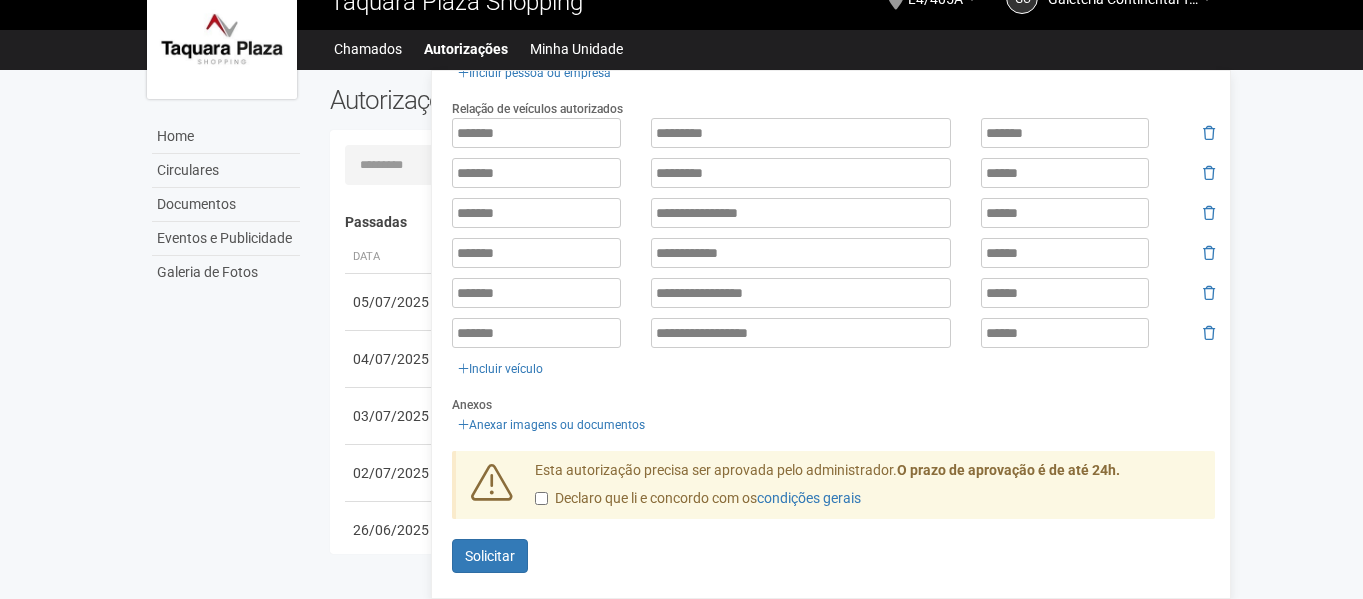 type on "**********" 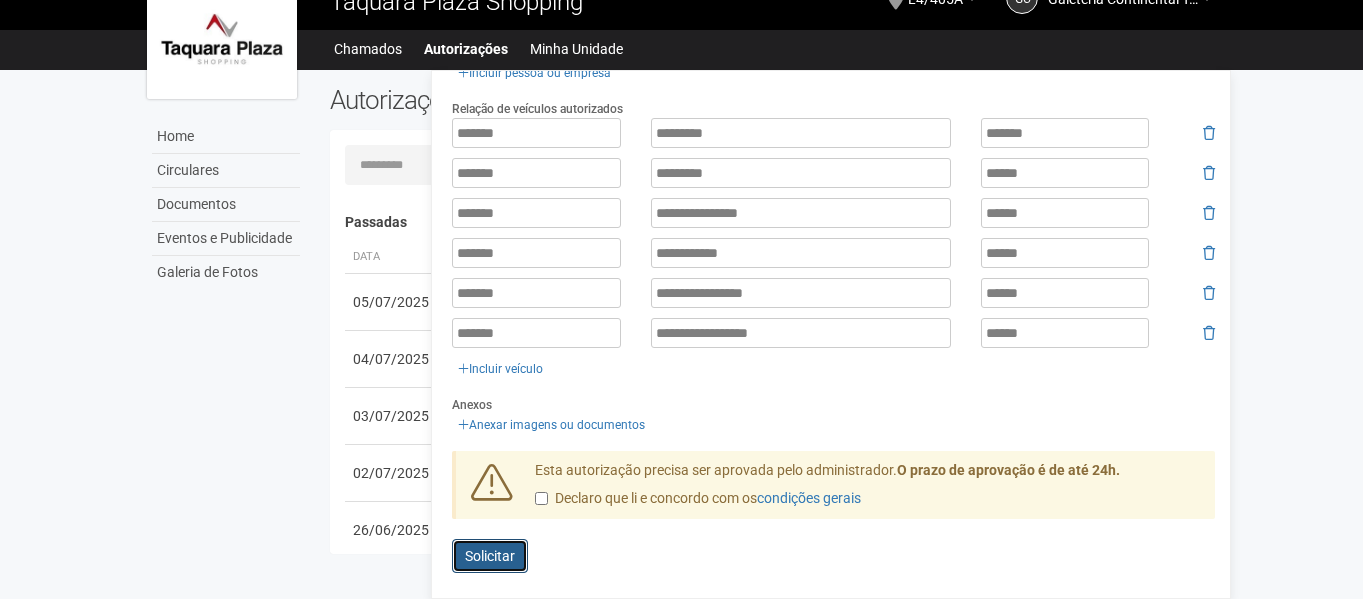 click on "Solicitar" at bounding box center [490, 556] 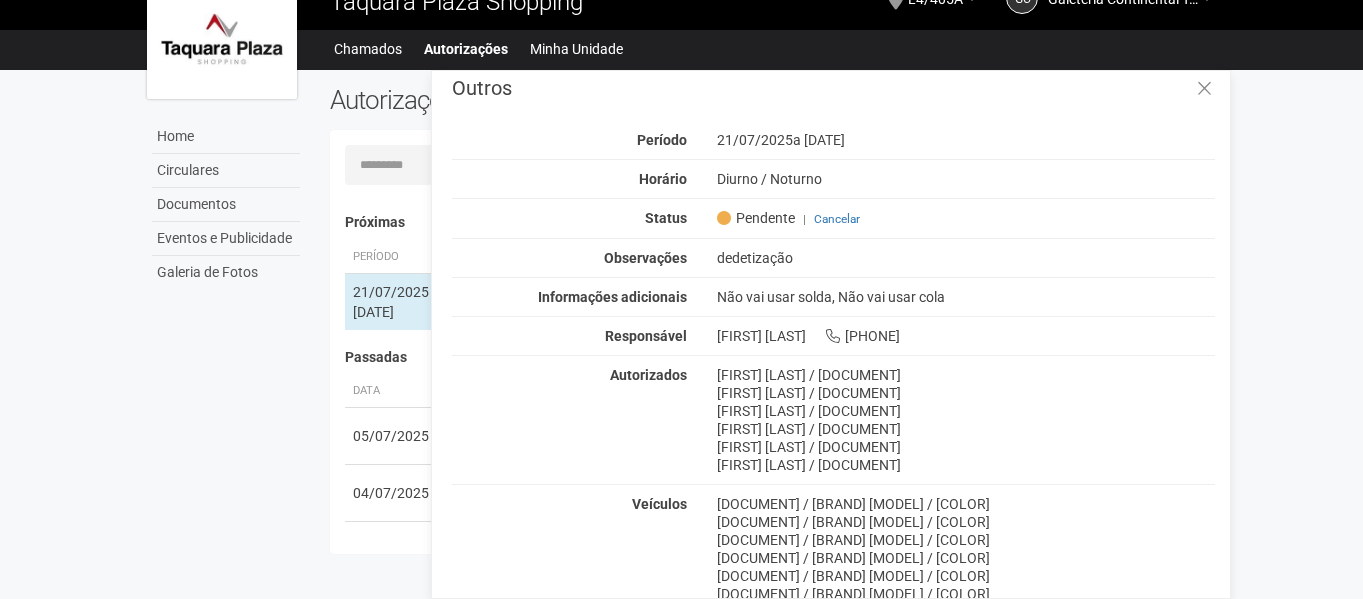 scroll, scrollTop: 17, scrollLeft: 0, axis: vertical 